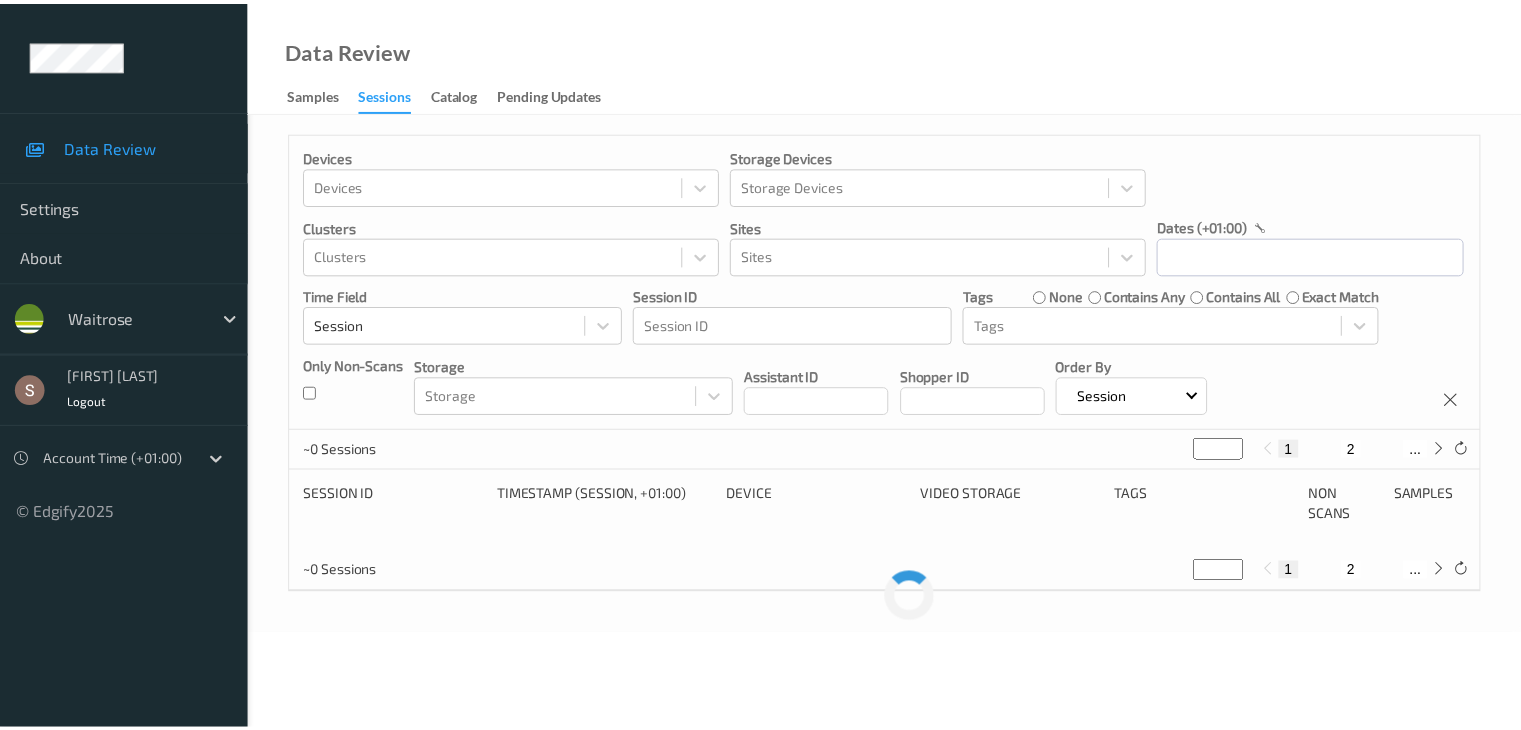 scroll, scrollTop: 0, scrollLeft: 0, axis: both 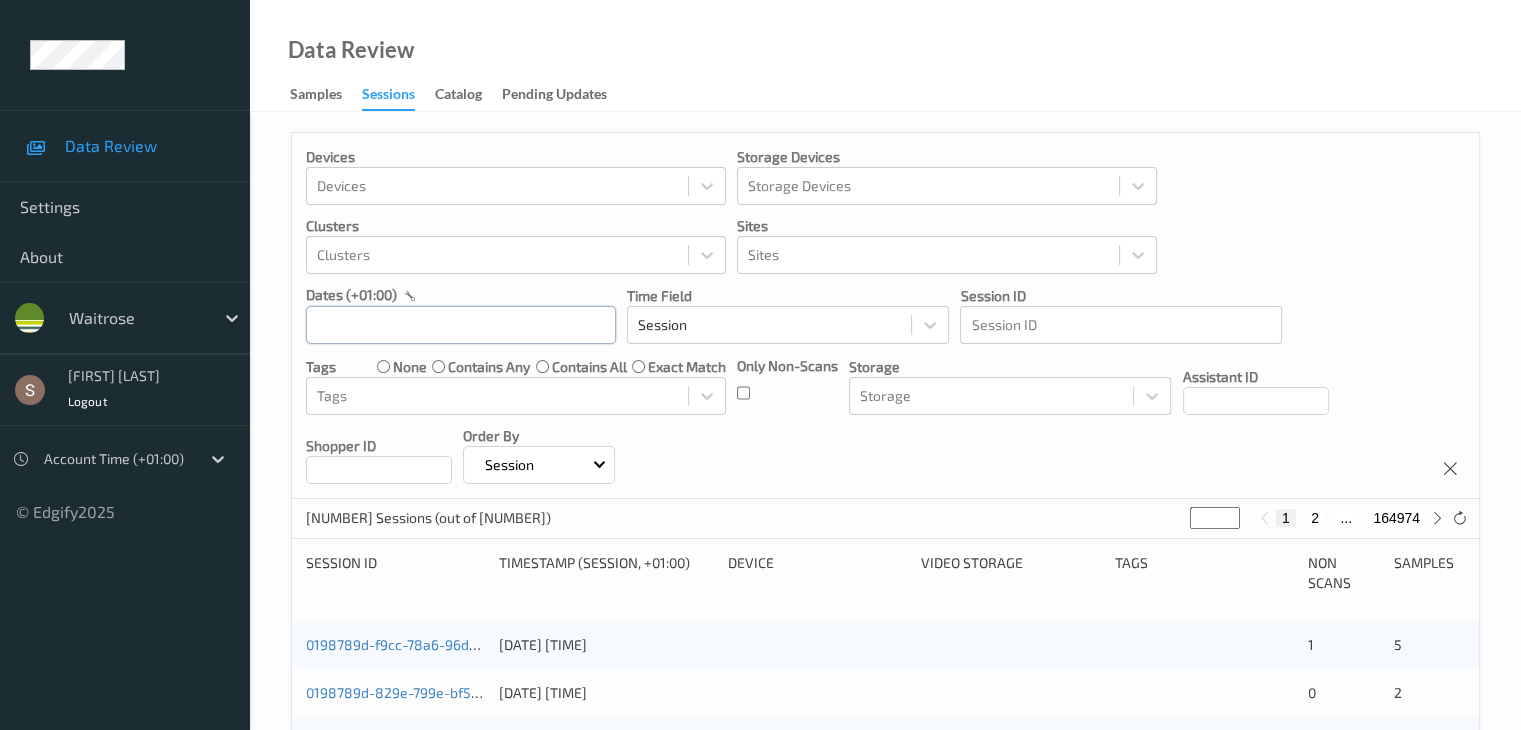 click at bounding box center [461, 325] 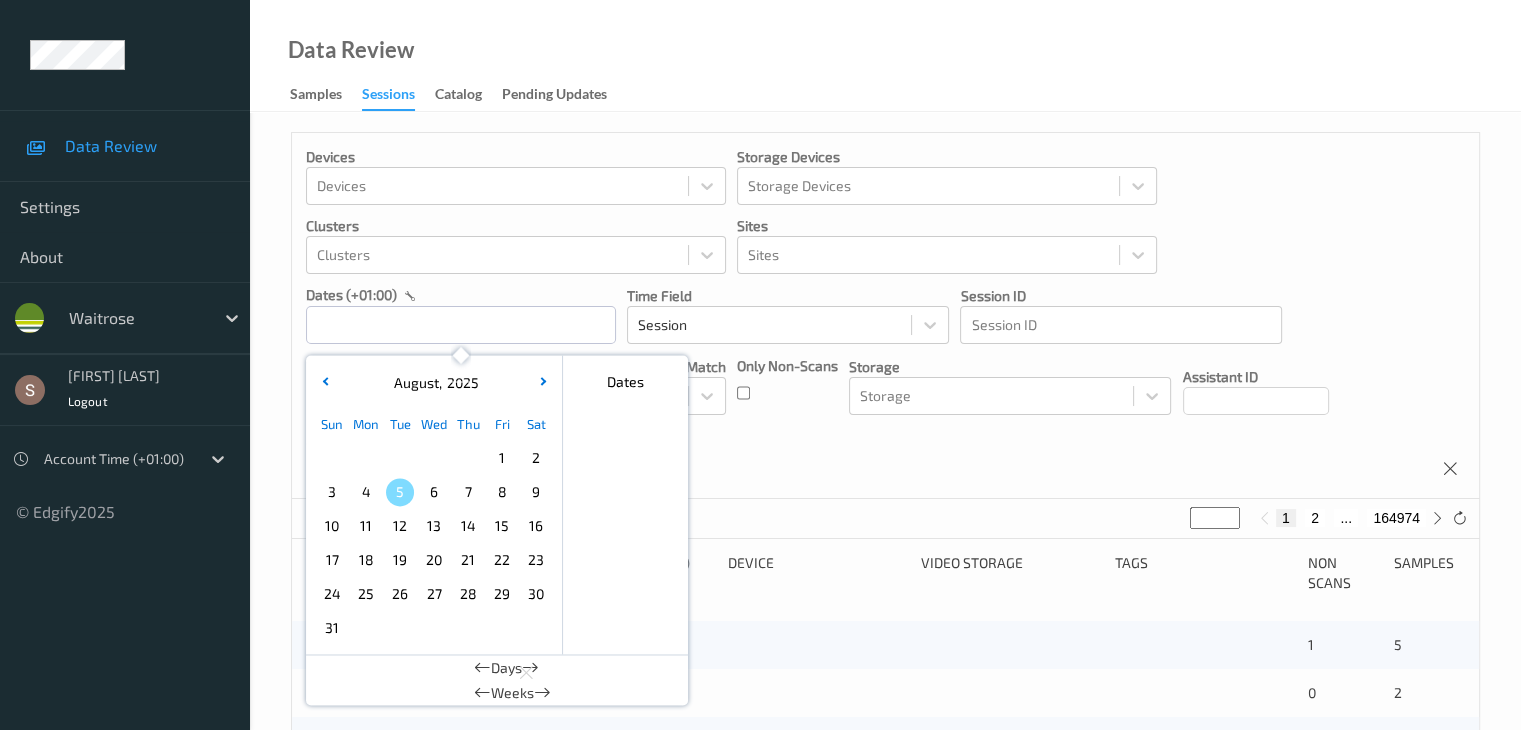 click on "21" at bounding box center (468, 560) 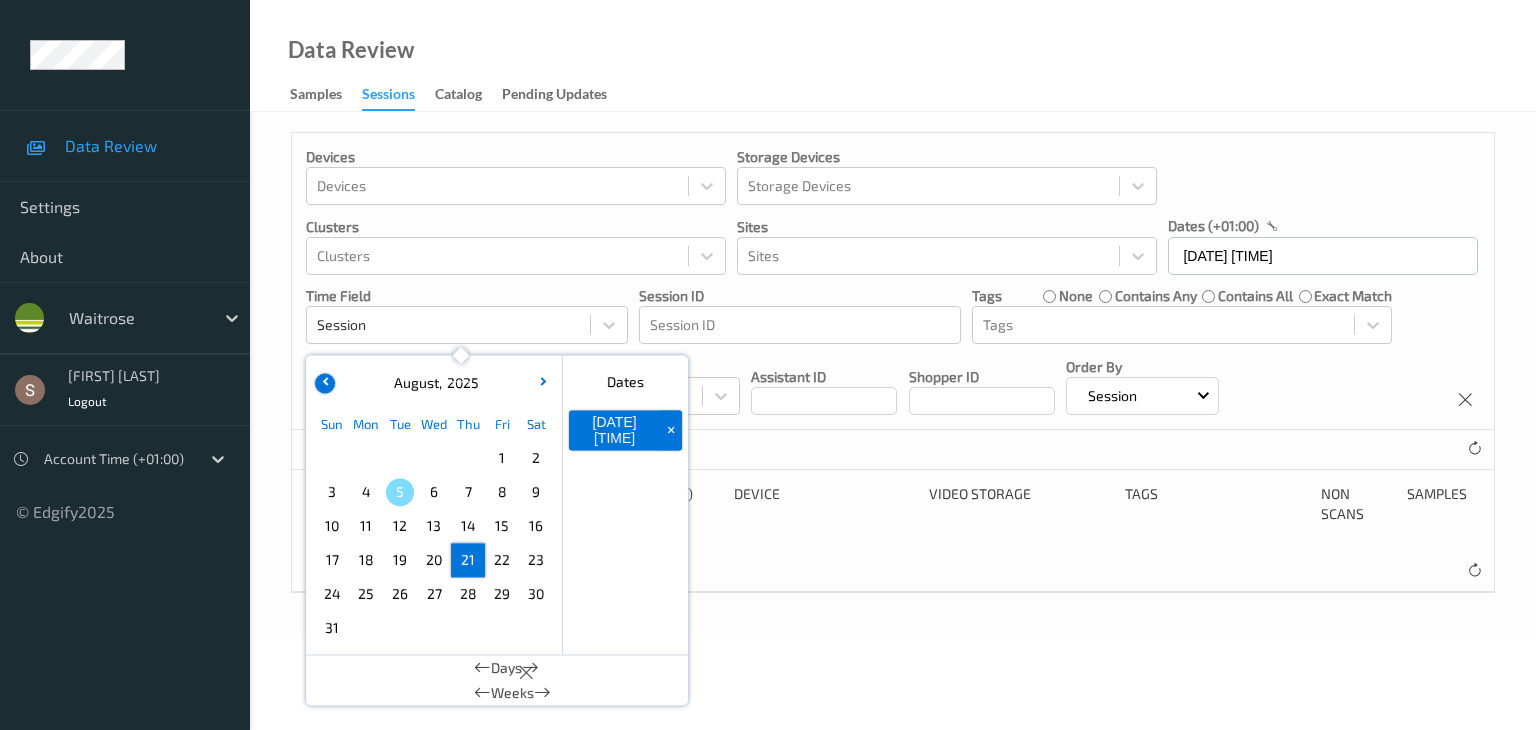 click at bounding box center [325, 383] 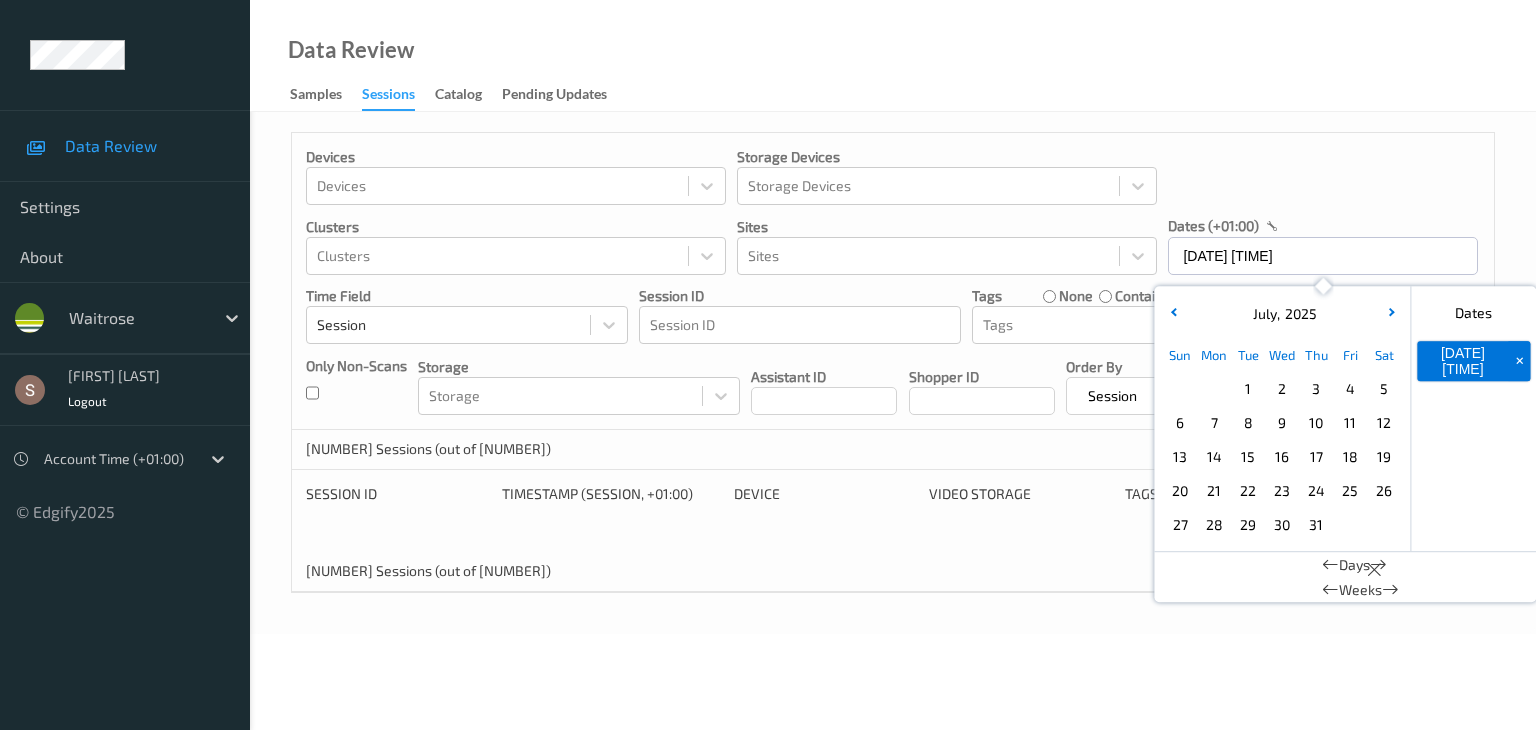 click on "+" at bounding box center (1519, 361) 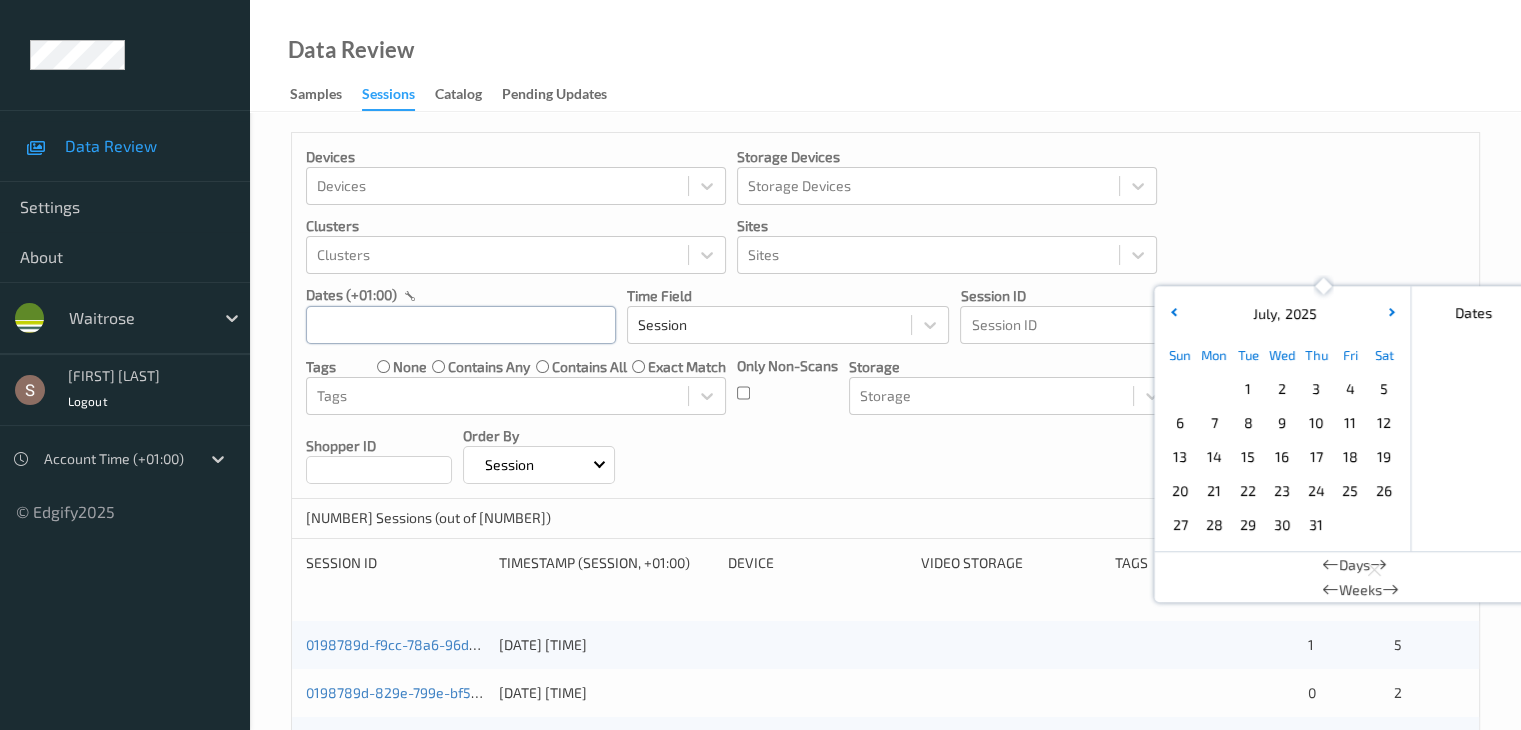 click at bounding box center (461, 325) 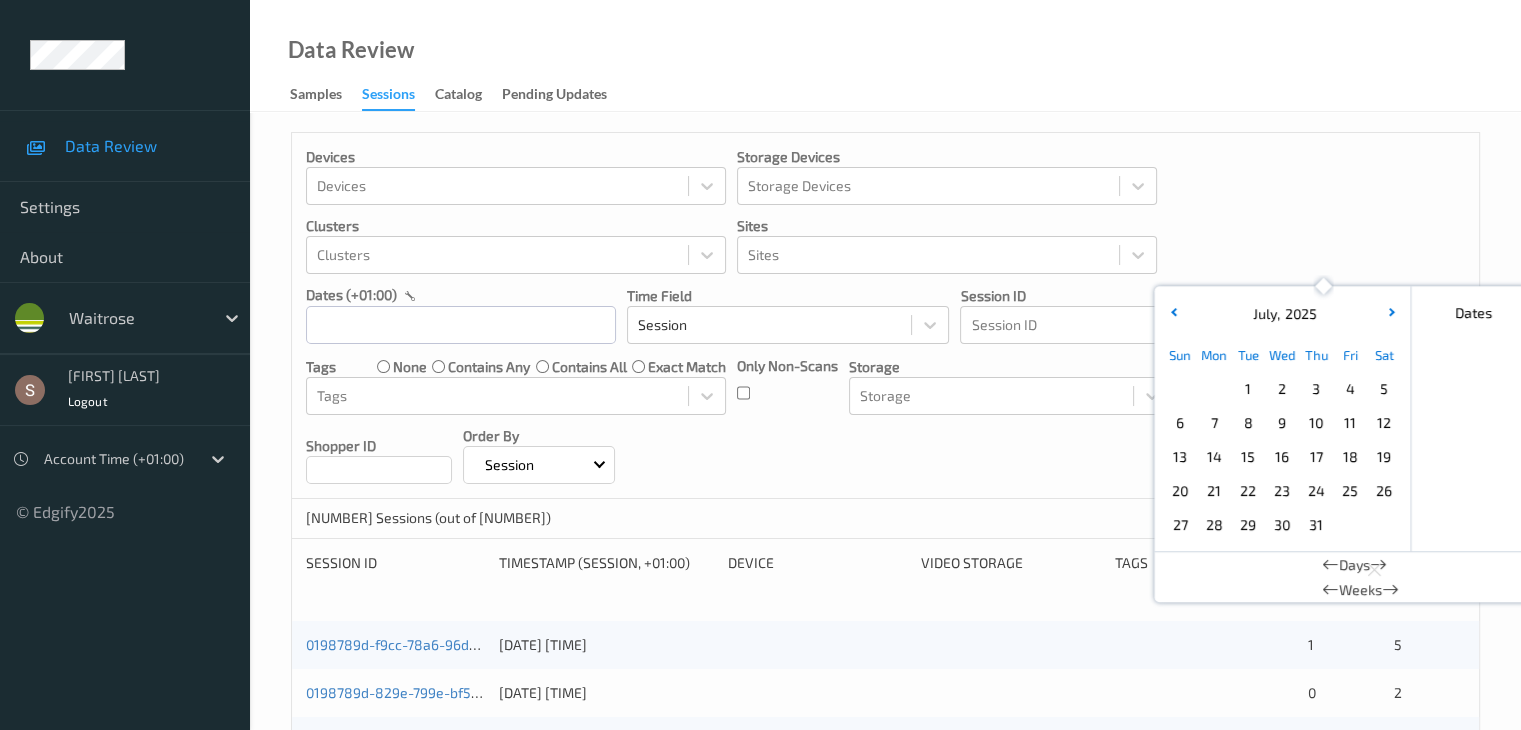 click on "21" at bounding box center [1214, 491] 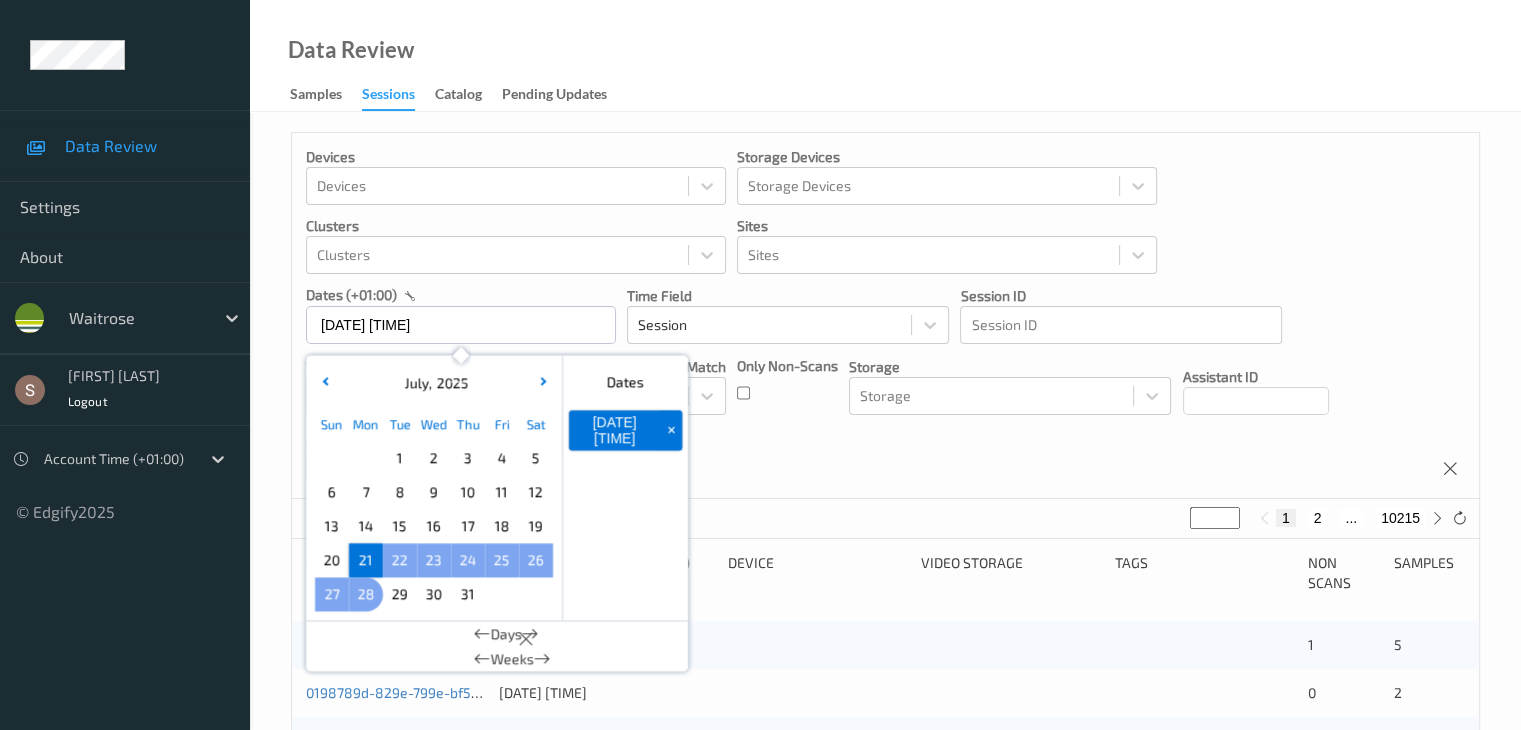 click on "28" at bounding box center (366, 594) 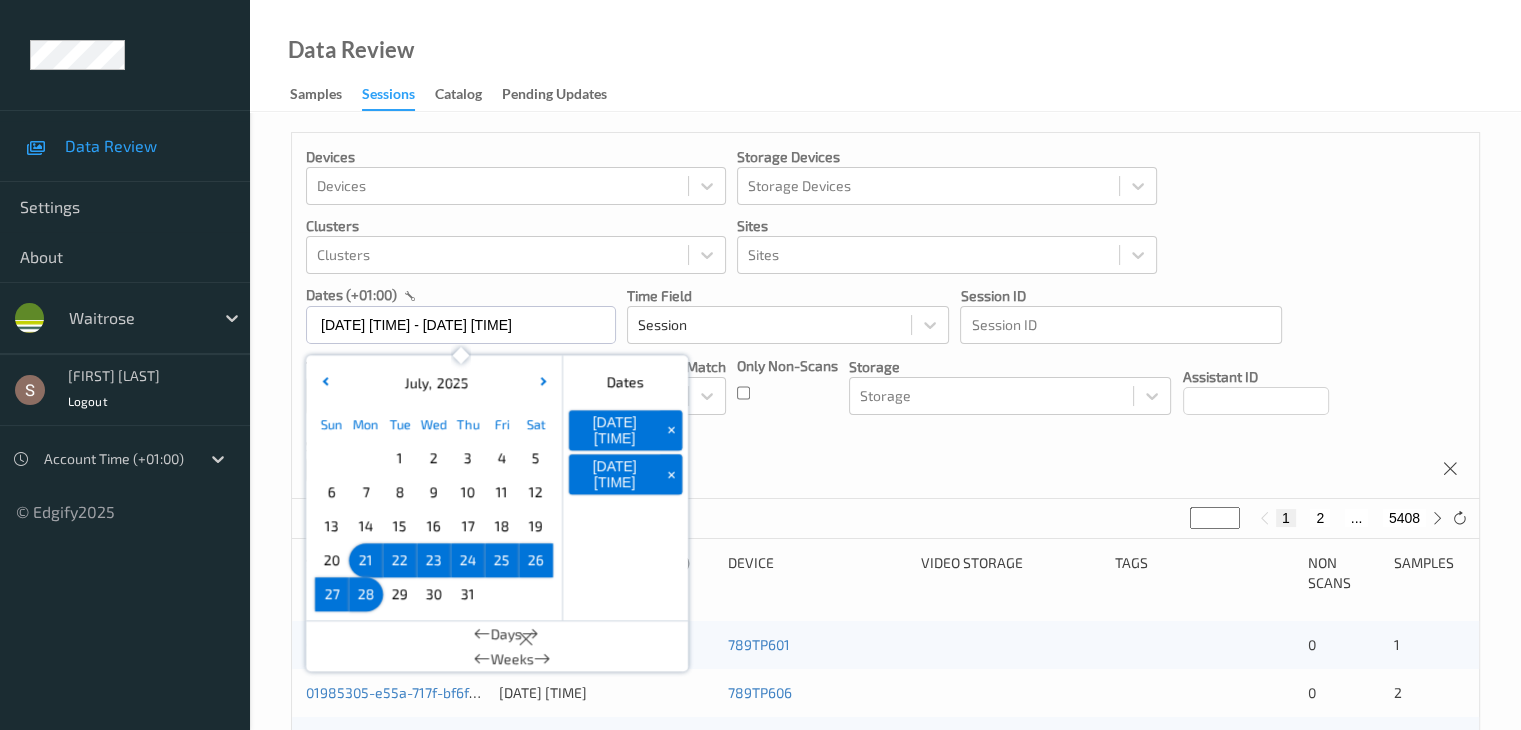 click on "Devices Devices Storage Devices Storage Devices Clusters Clusters Sites Sites dates (+01:00) [DATE] [TIME] - [DATE] [TIME] July , [YEAR] Sun Mon Tue Wed Thu Fri Sat 1 2 3 4 5 6 7 8 9 10 11 12 13 14 15 16 17 18 19 20 21 22 23 24 25 26 27 28 29 30 31 January February March April May June July August September October November December 2021 2022 2023 2024 2025 2026 2027 2028 2029 2030 2031 2032 Dates [DATE] [TIME] + [DATE] [TIME] + Days Weeks Time Field Session Session ID Session ID Tags none contains any contains all exact match Tags Only Non-Scans Storage Storage Assistant ID Shopper ID Order By Session" at bounding box center (885, 316) 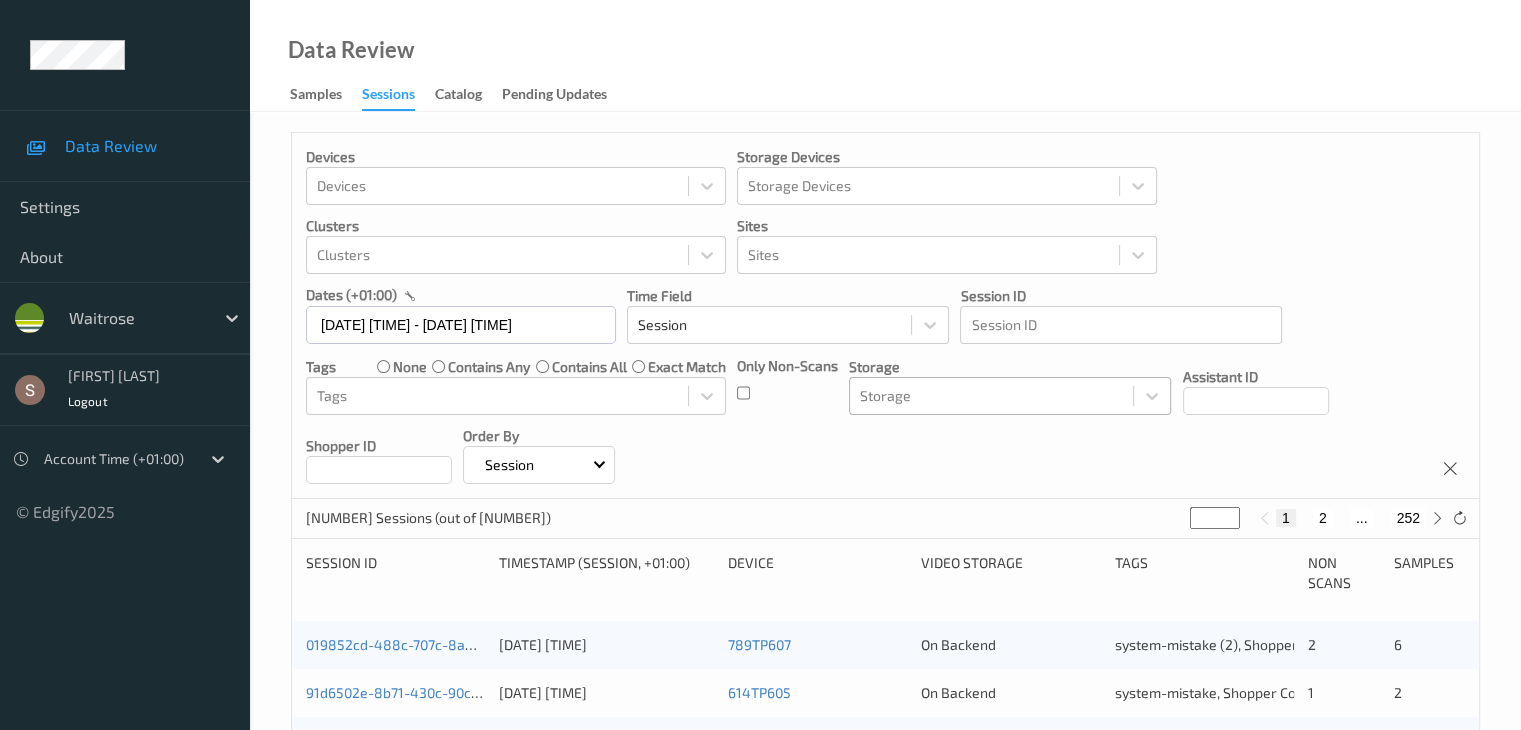 click at bounding box center (991, 396) 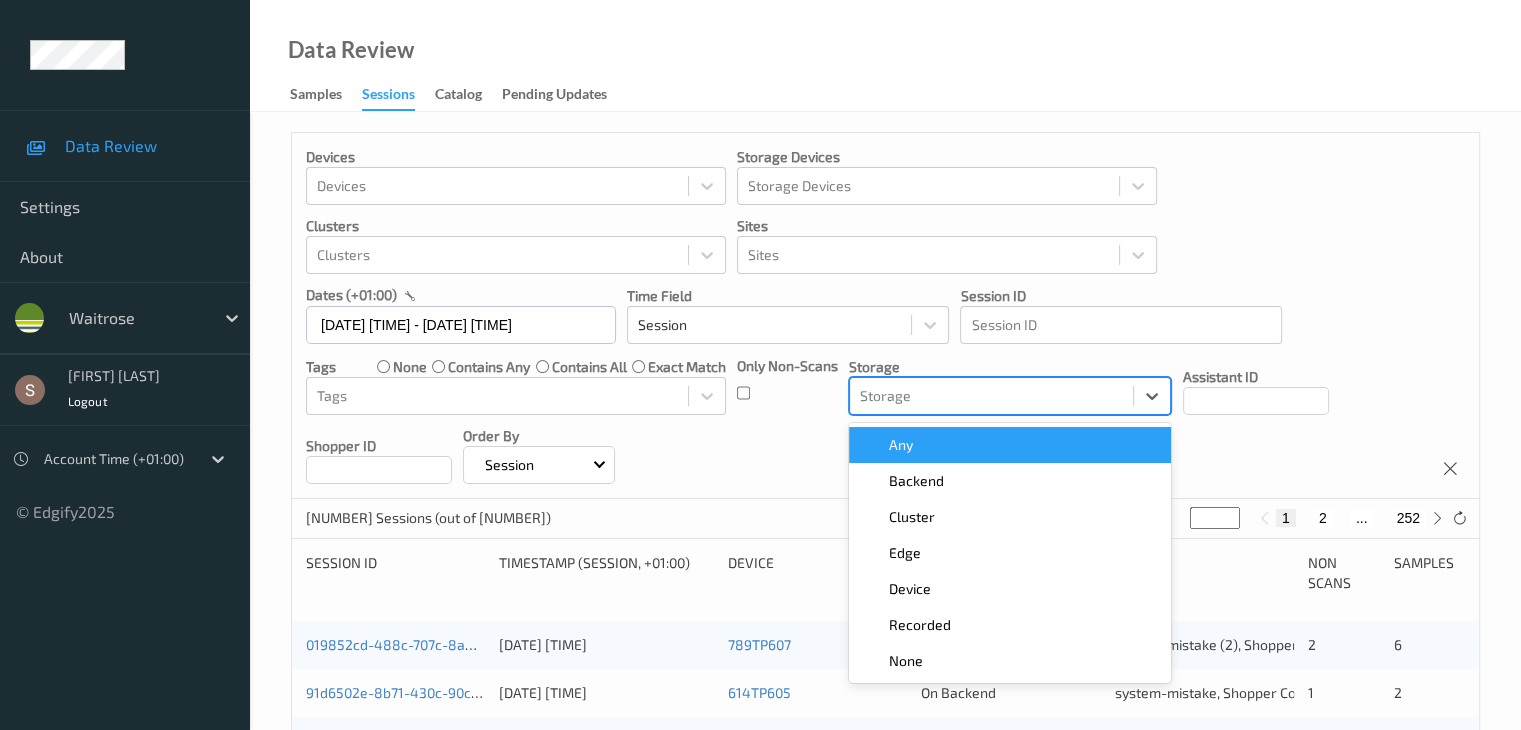 click on "Devices Devices Storage Devices Storage Devices Clusters Clusters Sites Sites dates (+01:00) [DATE] [TIME] - [DATE] [TIME] Time Field Session Session ID Session ID Tags none contains any contains all exact match Tags Only Non-Scans Storage option Any focused, [NUMBER] of [NUMBER]. [NUMBER] results available. Use Up and Down to choose options, press Enter to select the currently focused option, press Escape to exit the menu, press Tab to select the option and exit the menu. Storage    Any    Backend    Cluster    Edge    Device    Recorded    None Assistant ID Shopper ID Order By Session" at bounding box center (885, 316) 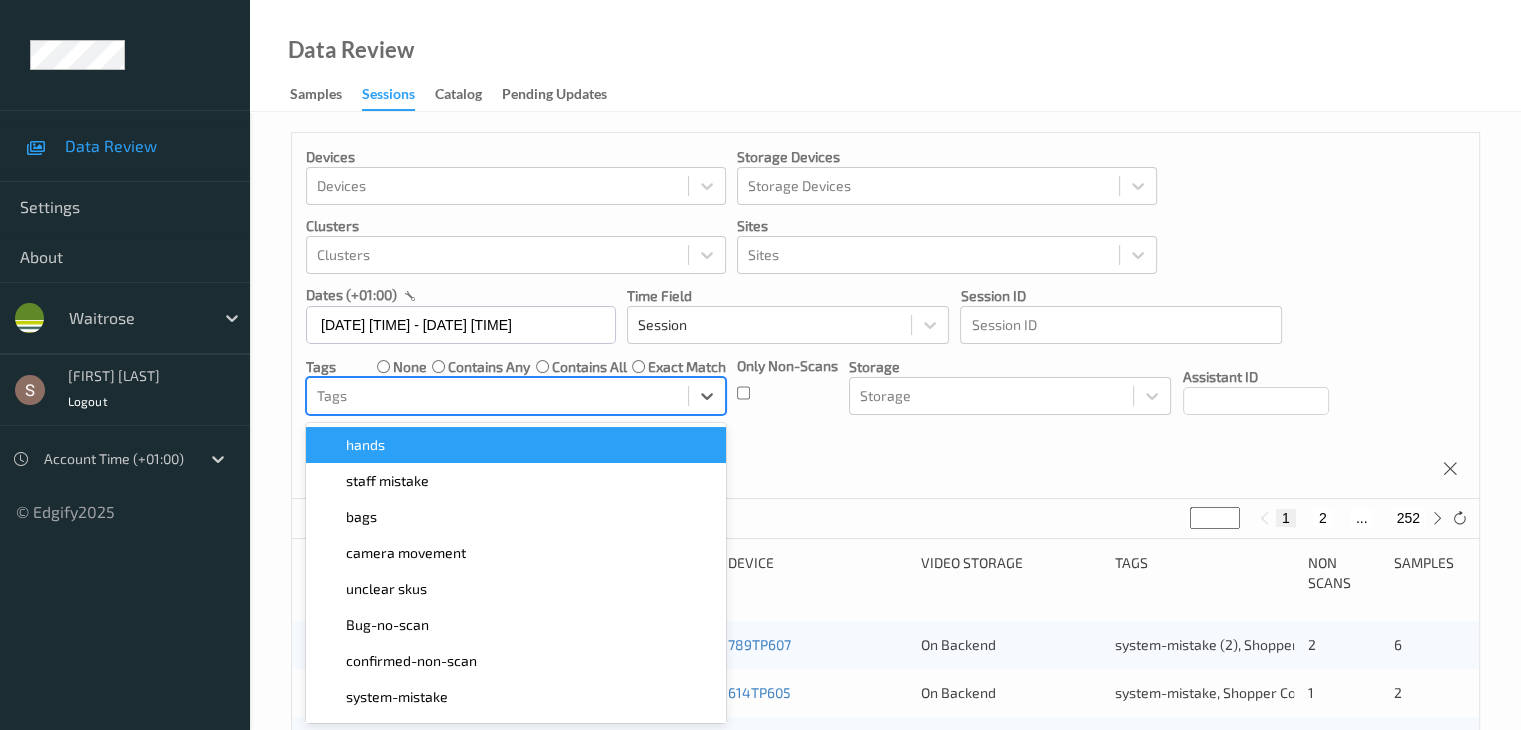 click at bounding box center (497, 396) 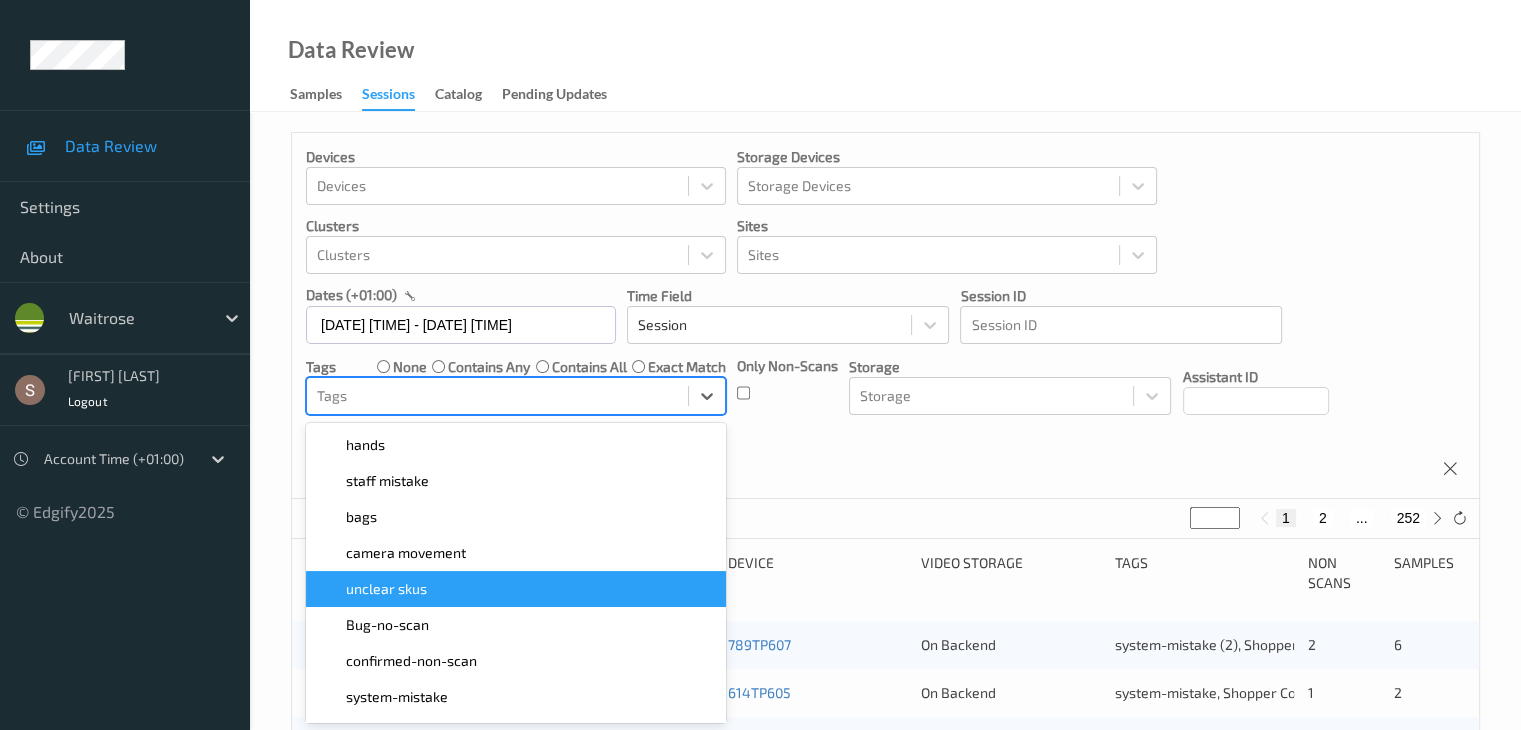 scroll, scrollTop: 100, scrollLeft: 0, axis: vertical 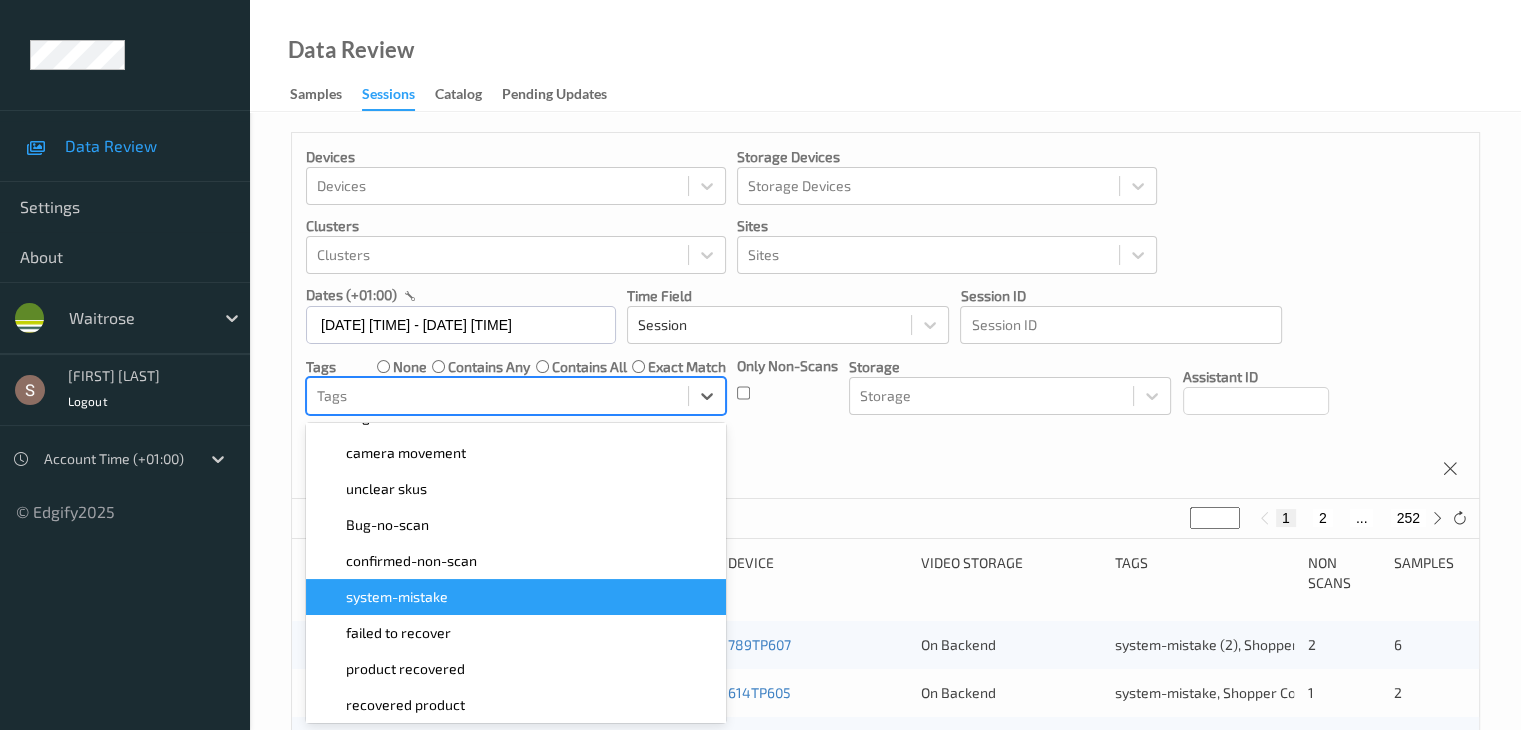 click on "system-mistake" at bounding box center (516, 597) 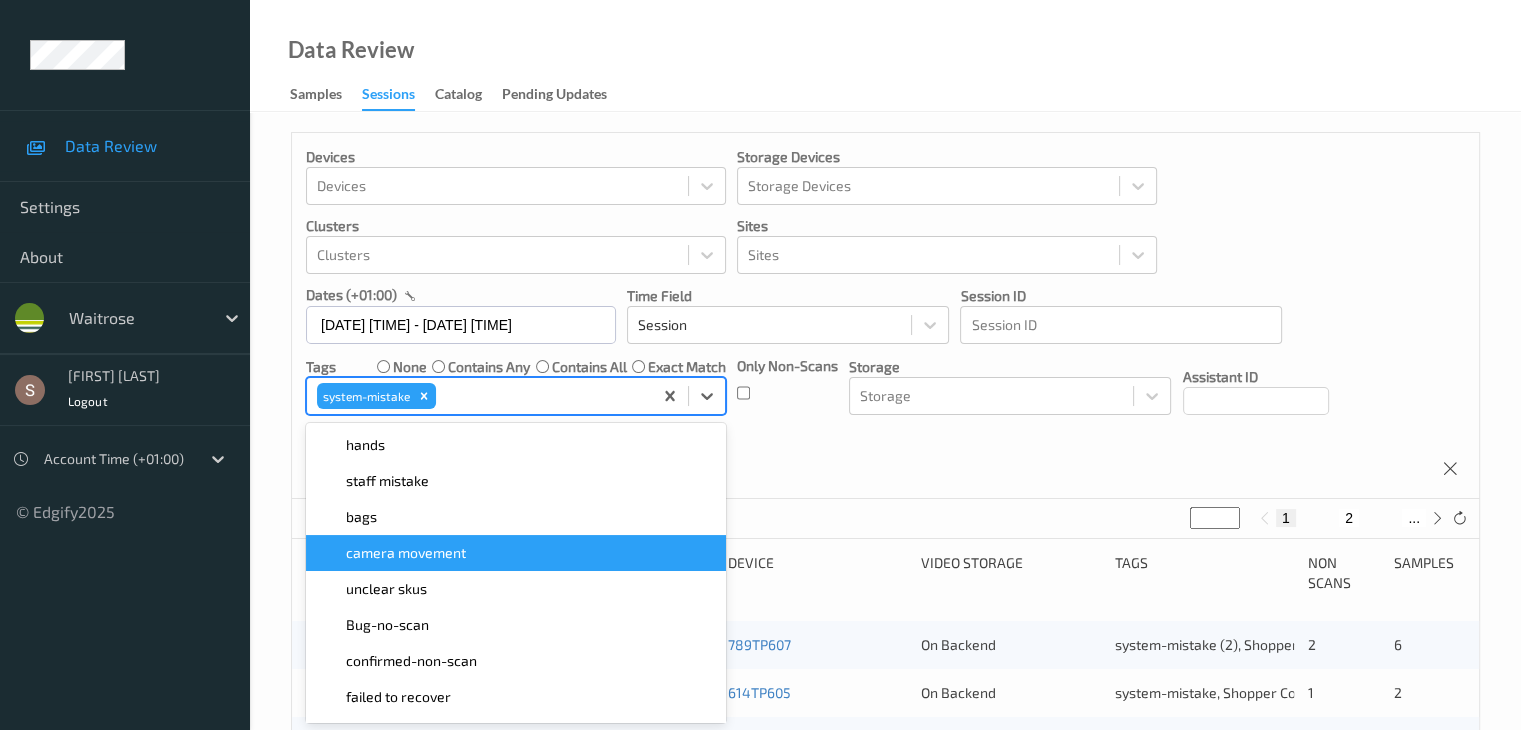click on "Devices Devices Storage Devices Storage Devices Clusters Clusters Sites Sites dates (+01:00) [DATE] [TIME] - [DATE] [TIME] Time Field Session Session ID Session ID Tags none contains any contains all exact match option system-mistake, selected. option camera movement focused, [NUMBER] of [NUMBER]. [NUMBER] results available. Use Up and Down to choose options, press Enter to select the currently focused option, press Escape to exit the menu, press Tab to select the option and exit the menu. system-mistake    hands    staff mistake     bags    camera movement    unclear skus    Bug-no-scan    confirmed-non-scan    failed to recover    product recovered    recovered product    LIC- LEFT IN CART    Shopper Confirmed    Assistant Confirmed    LP_MESSAGE_IGNORED_BUSY    Assistant Rejected    LP_MESSAGE_IGNORED_INVALID_STATE    Unusual-Activity    Picklist item alert    un    pi Only Non-Scans Storage Storage Assistant ID Shopper ID Order By Session" at bounding box center [885, 316] 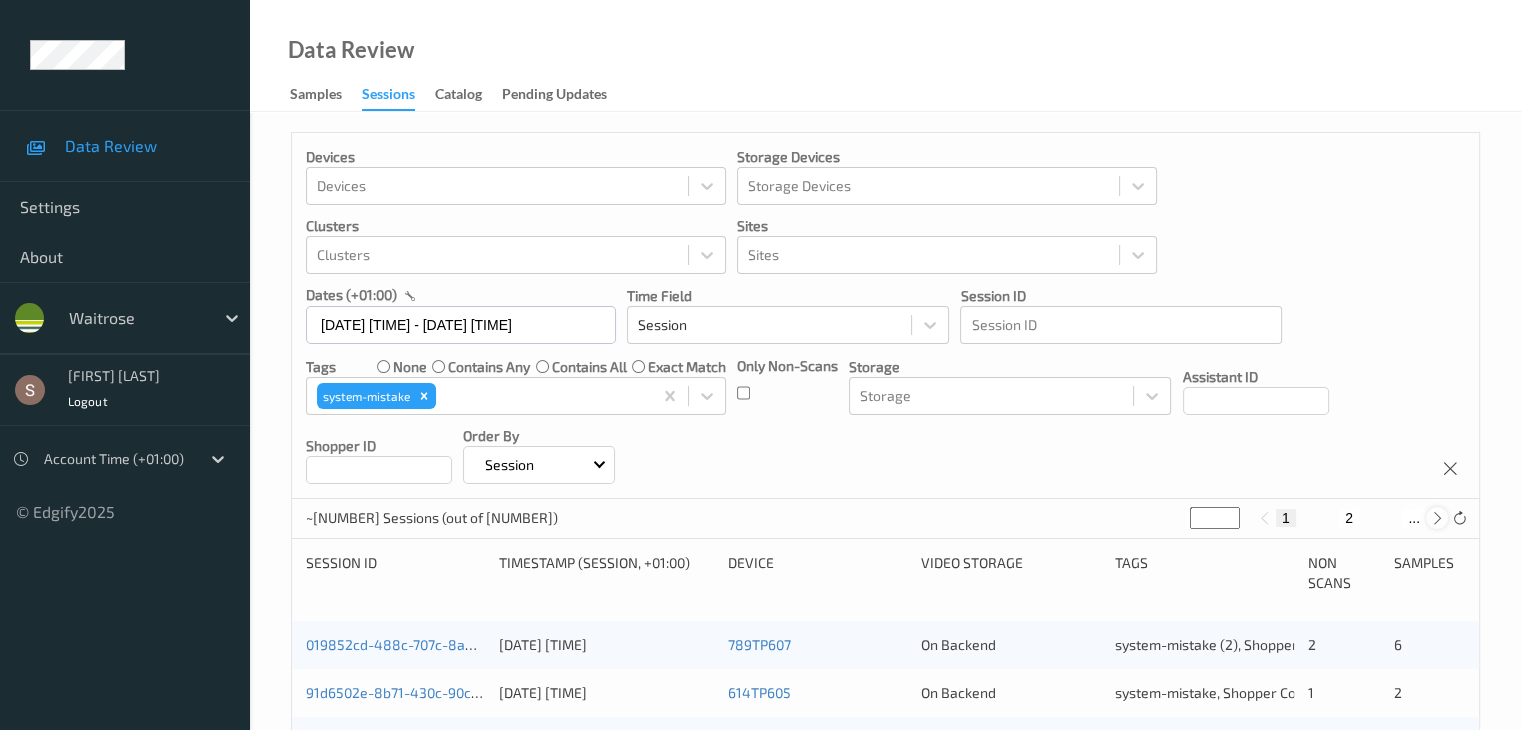 click at bounding box center [1437, 518] 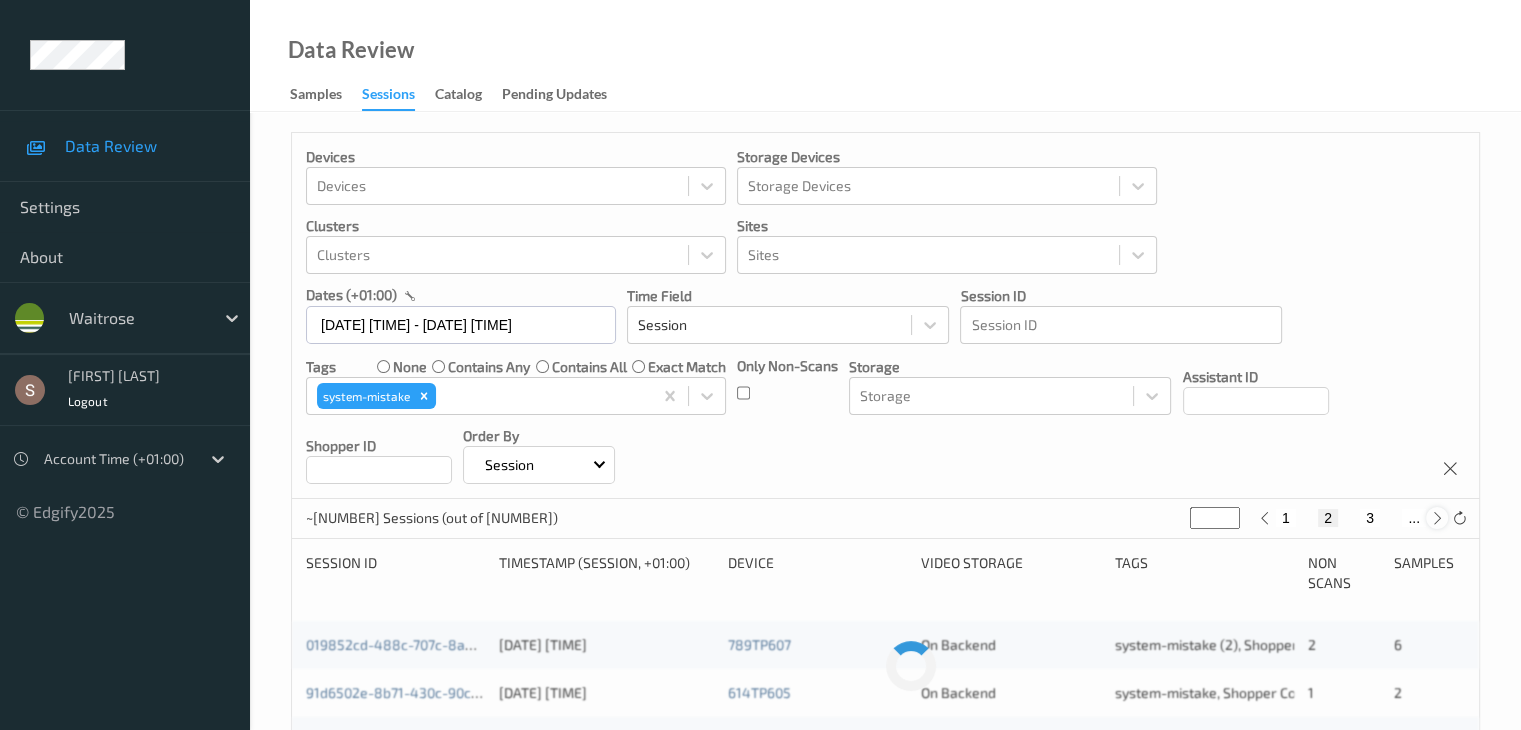 click at bounding box center (1437, 518) 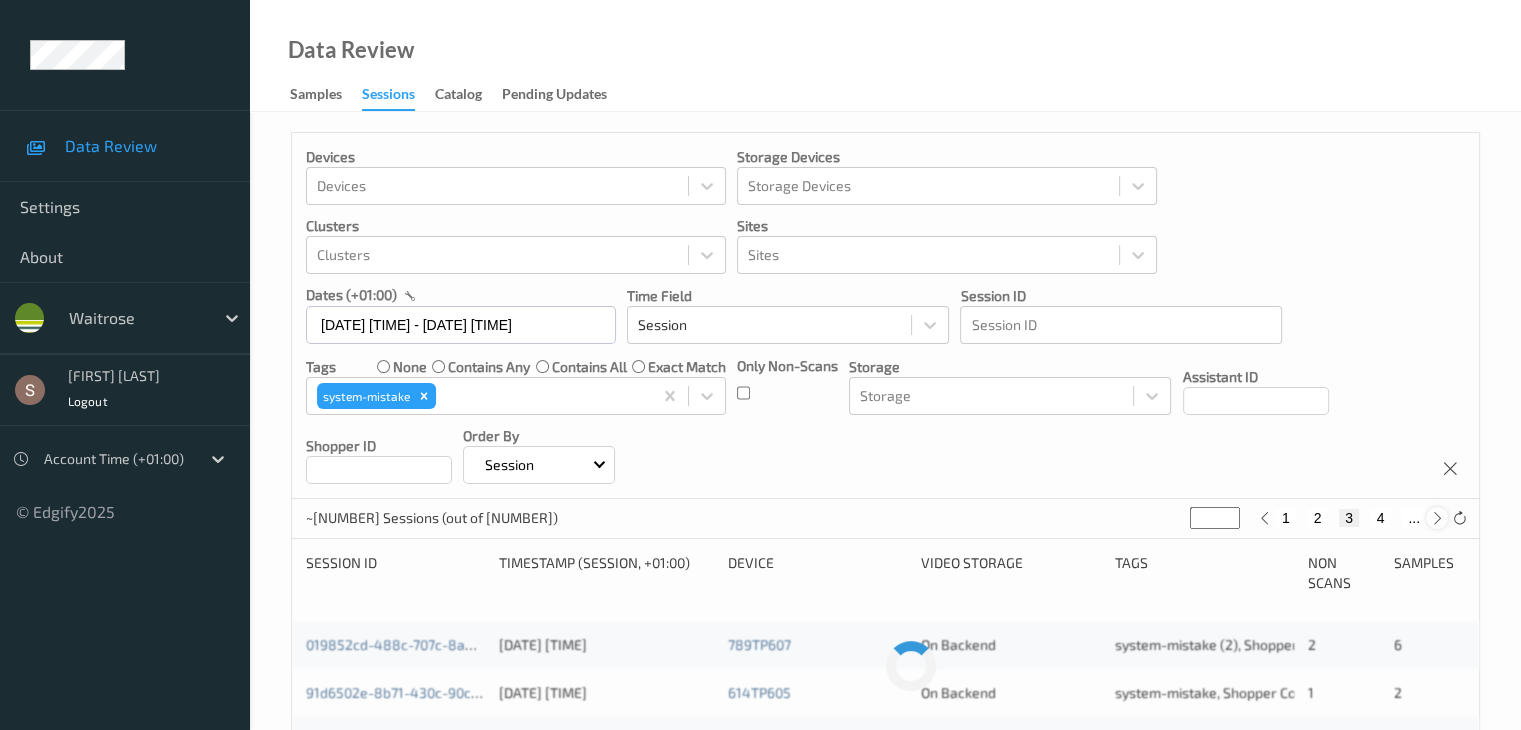 click at bounding box center [1437, 518] 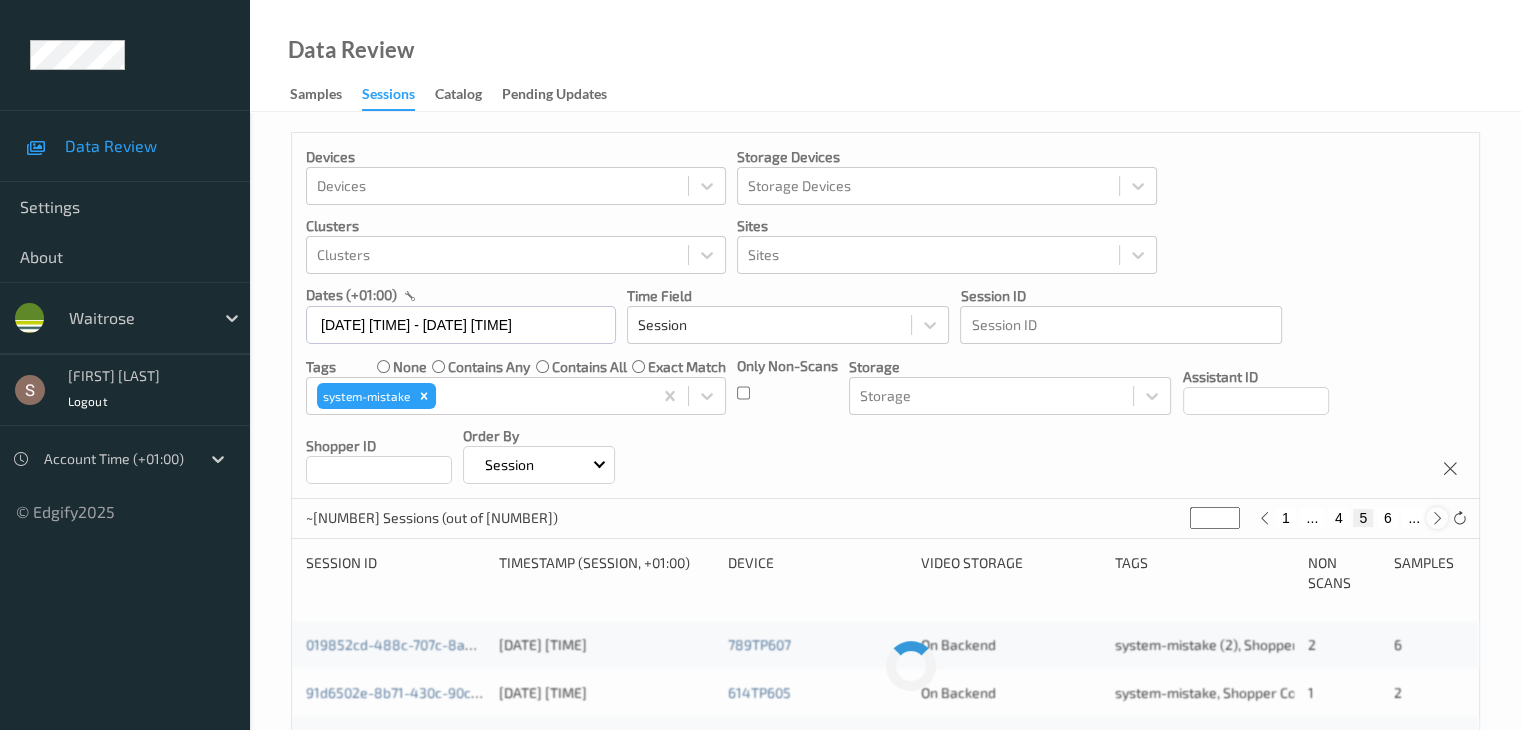 click at bounding box center [1437, 518] 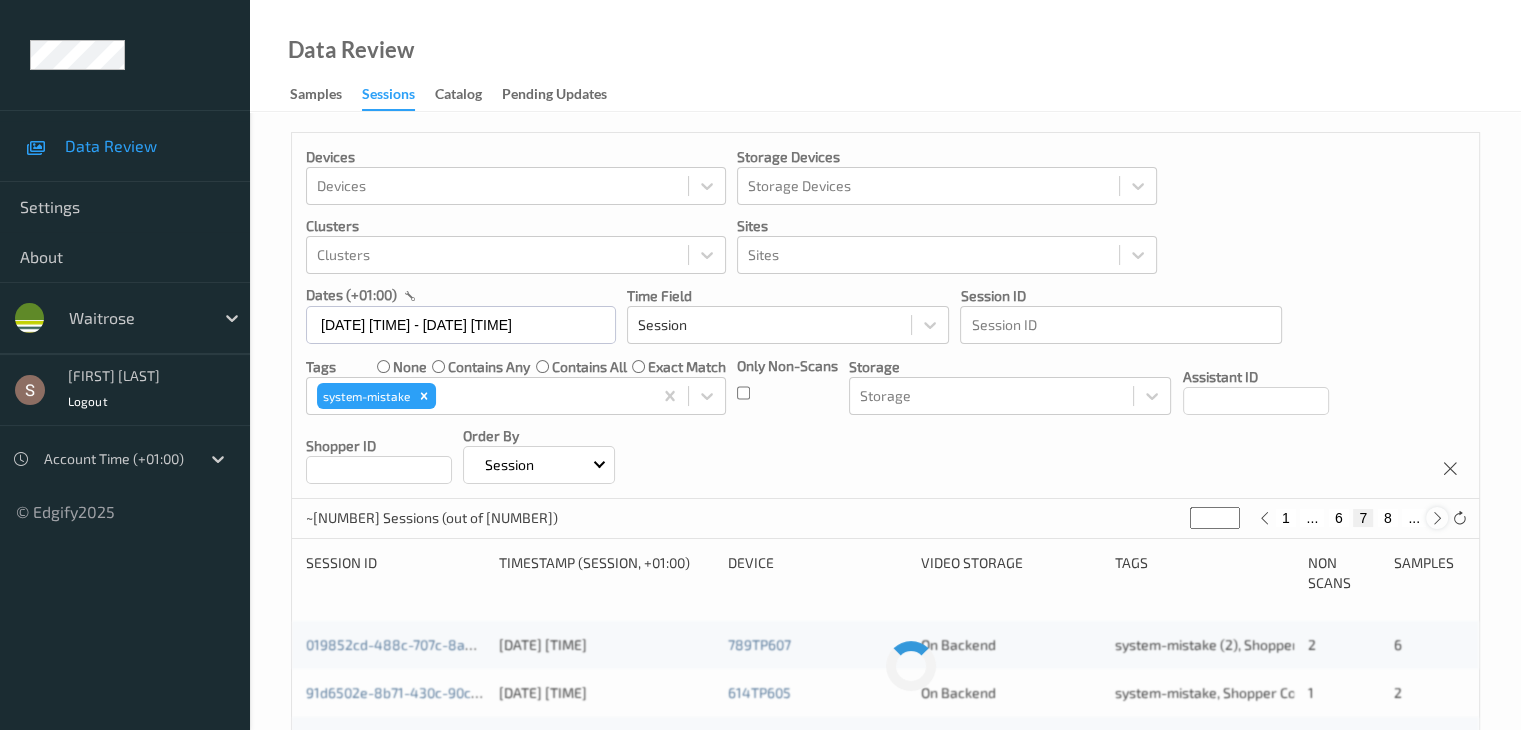 click at bounding box center (1437, 518) 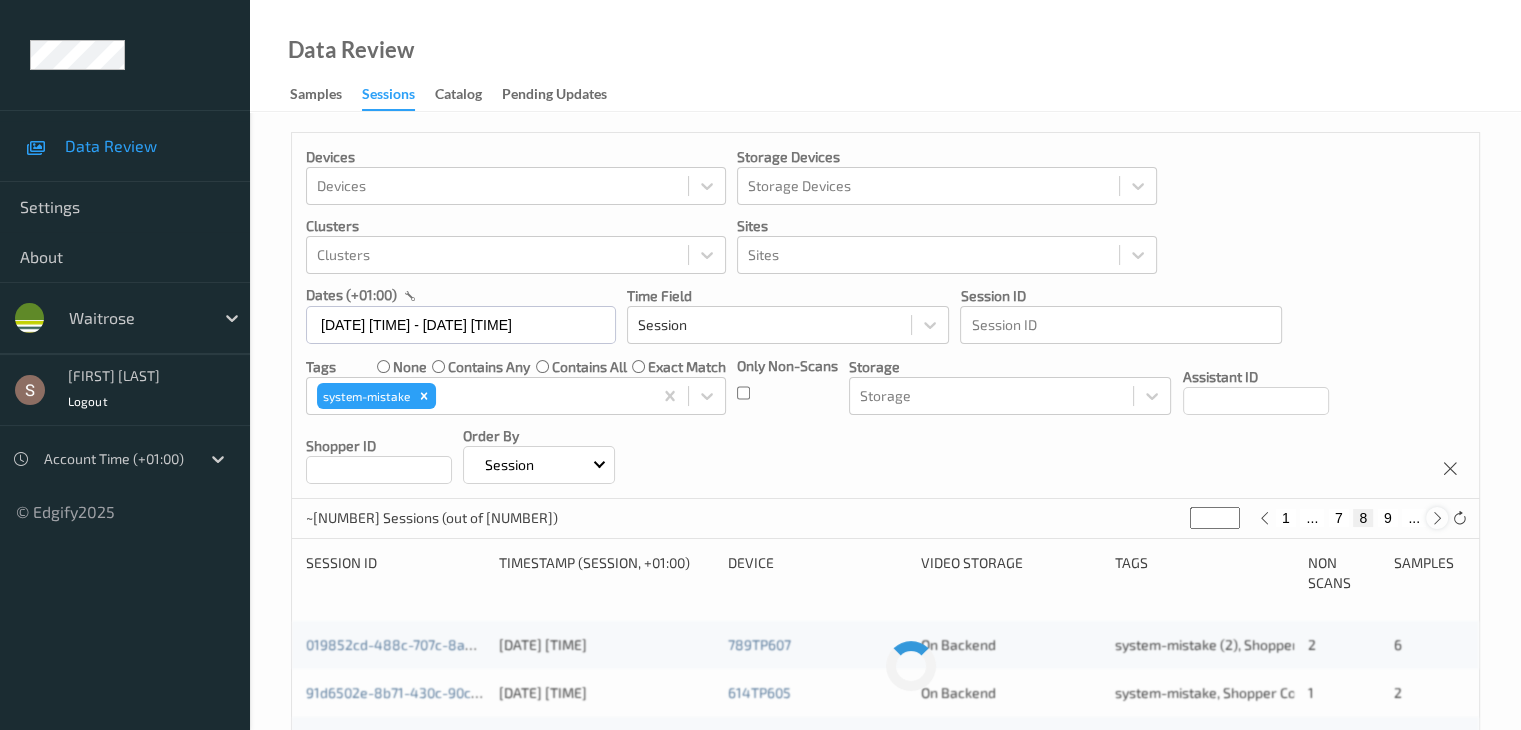 click at bounding box center [1437, 518] 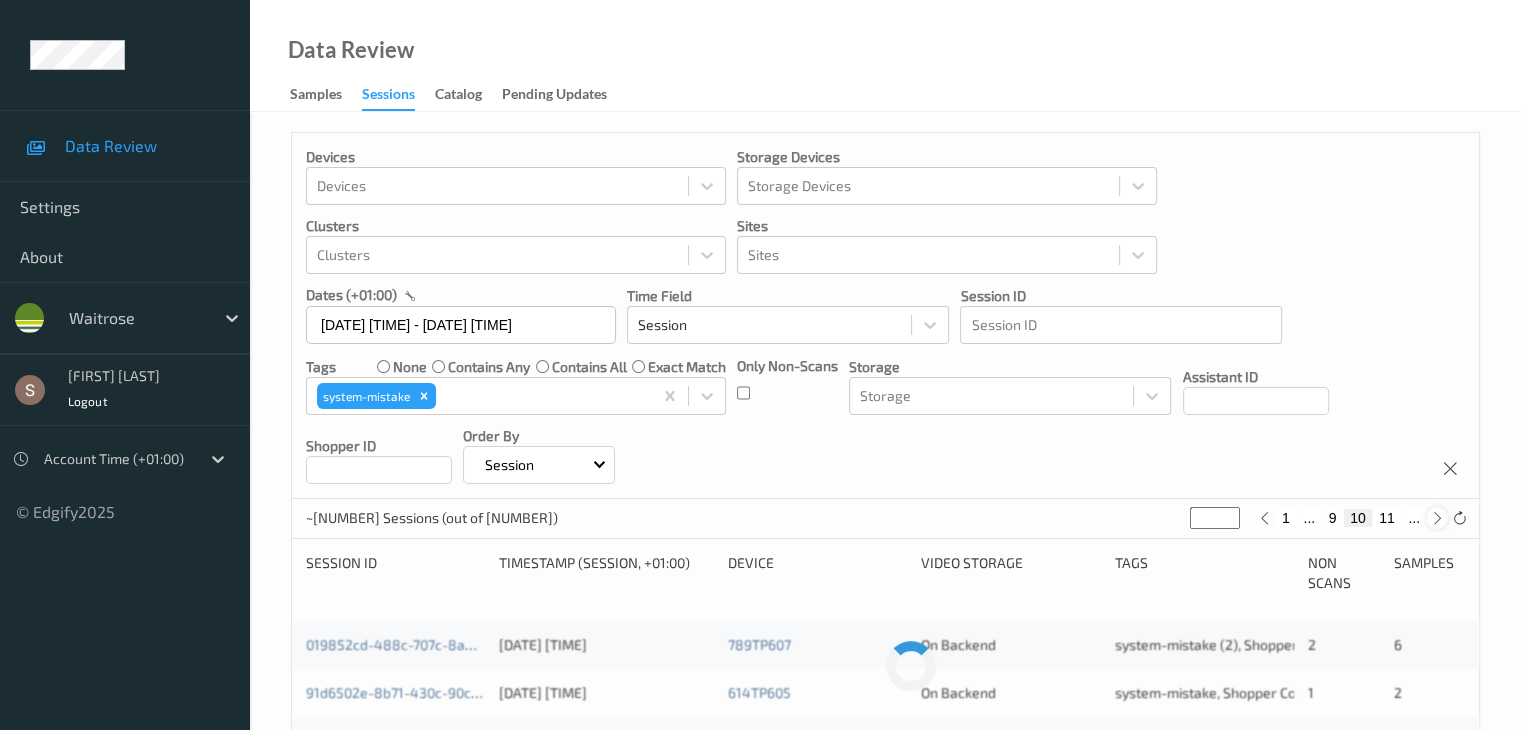 click at bounding box center (1437, 518) 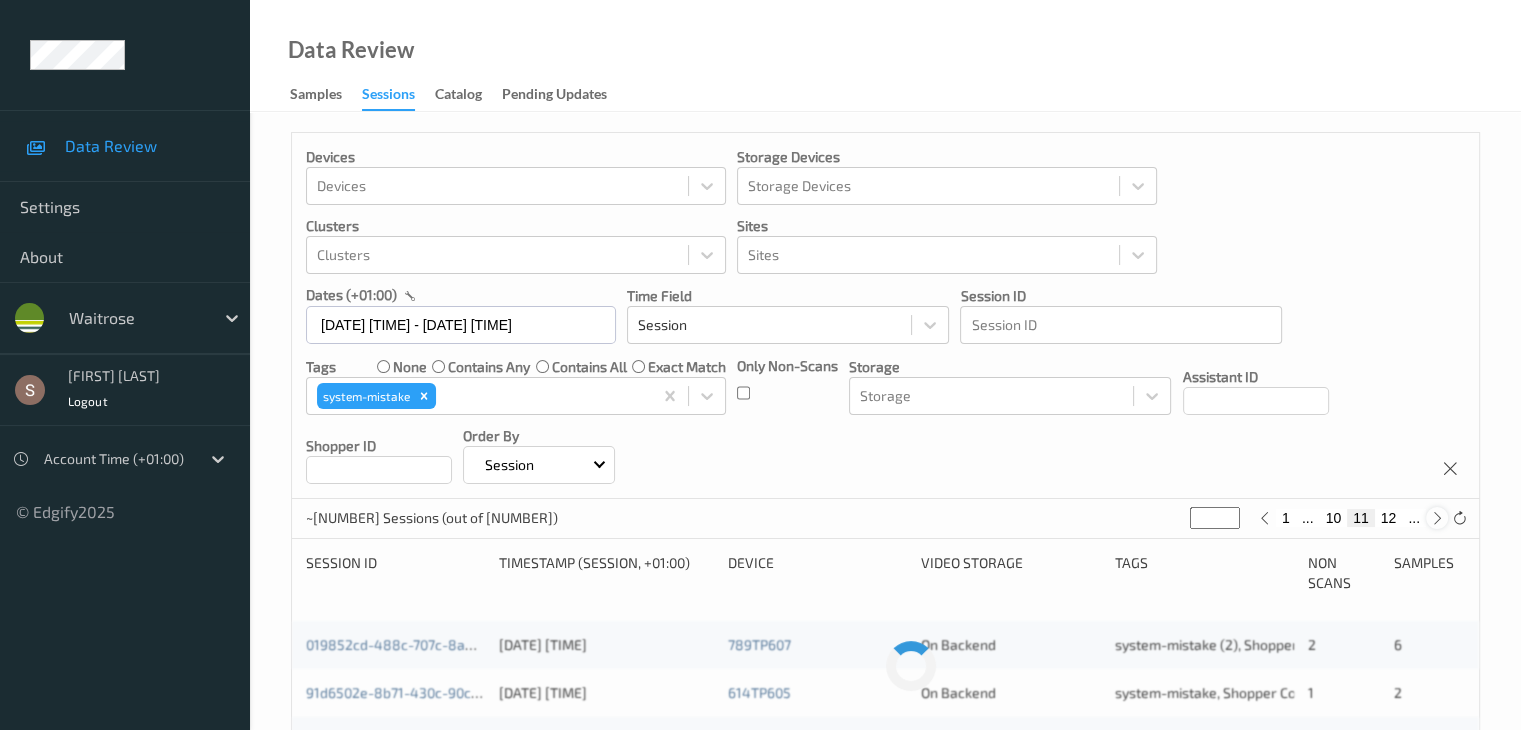 click at bounding box center [1437, 518] 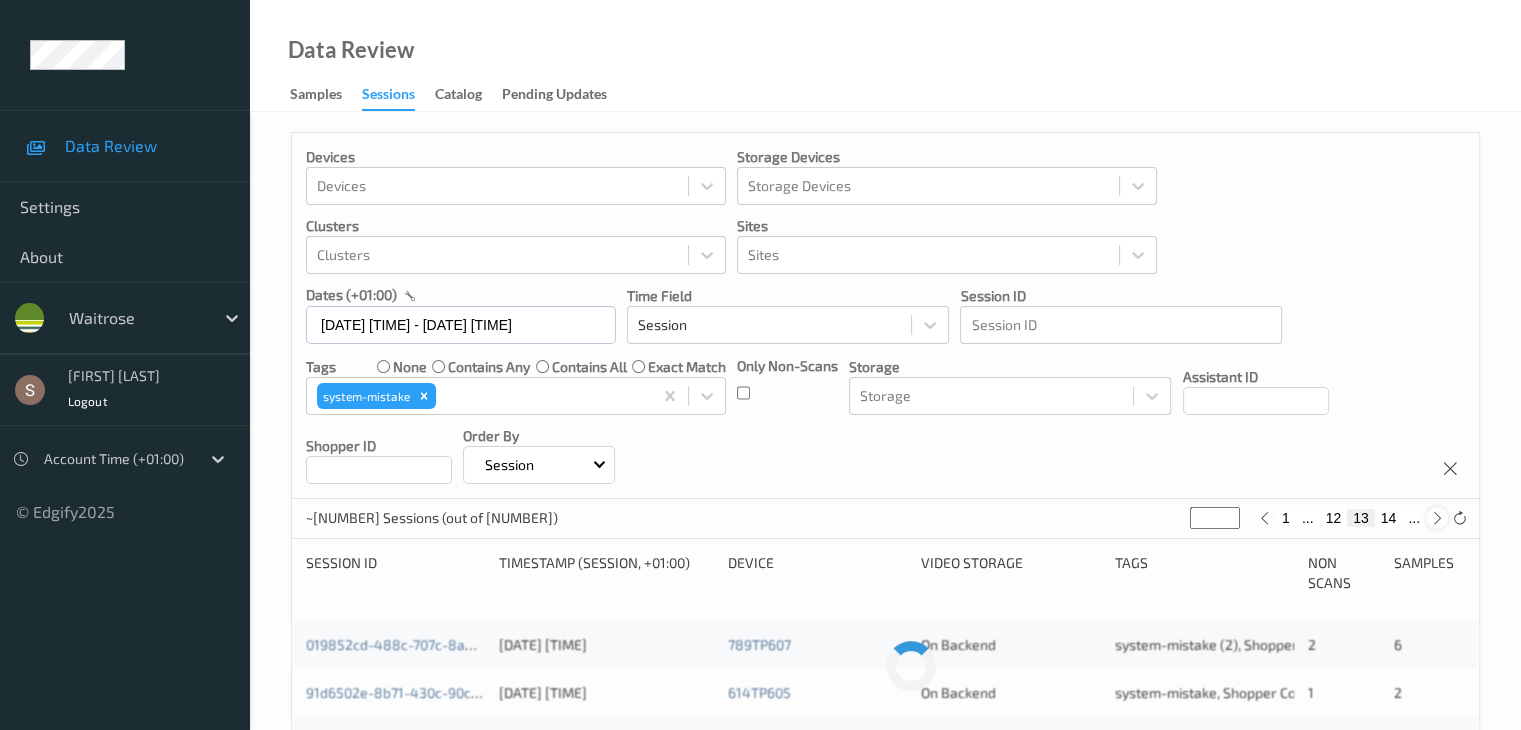 click at bounding box center (1437, 518) 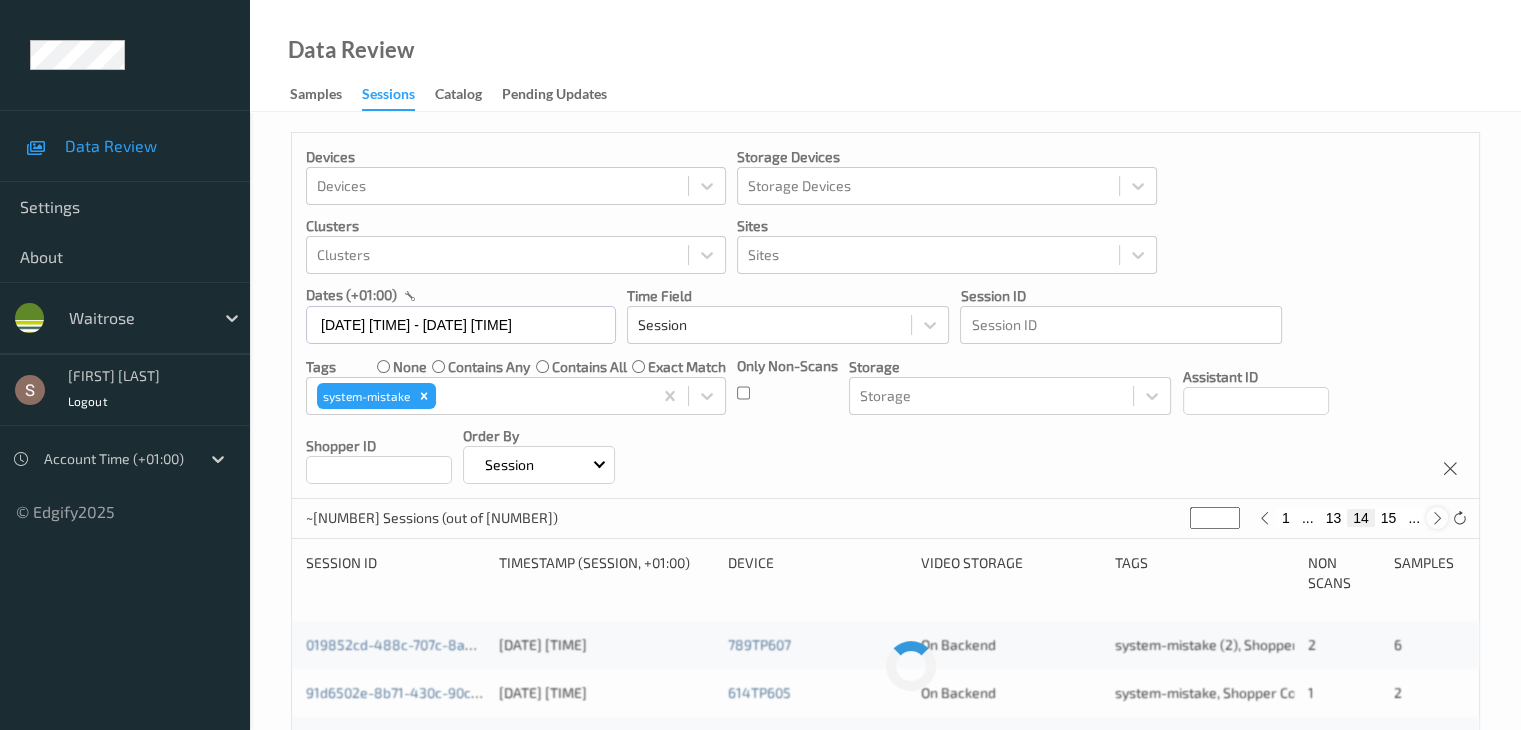 click at bounding box center [1437, 518] 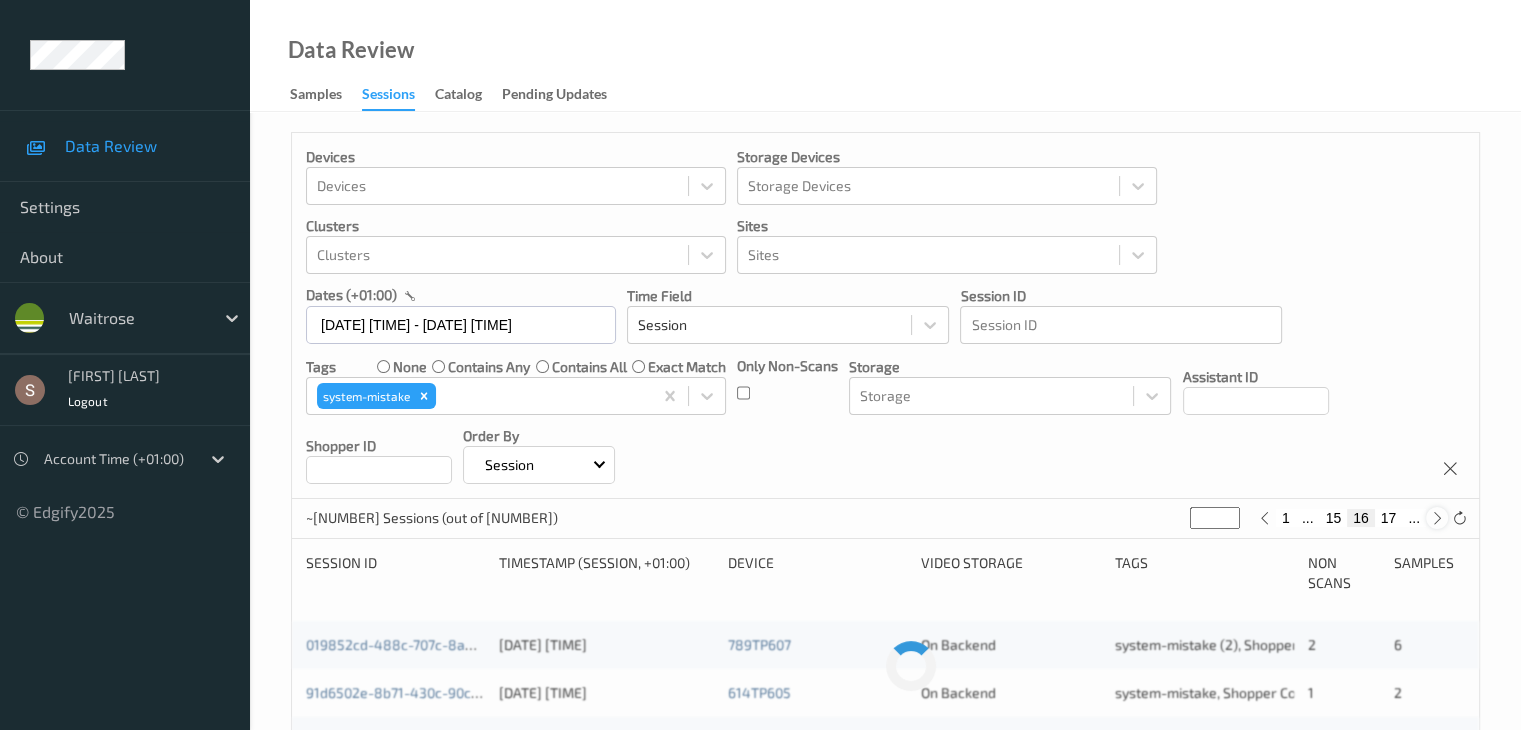 click at bounding box center [1437, 518] 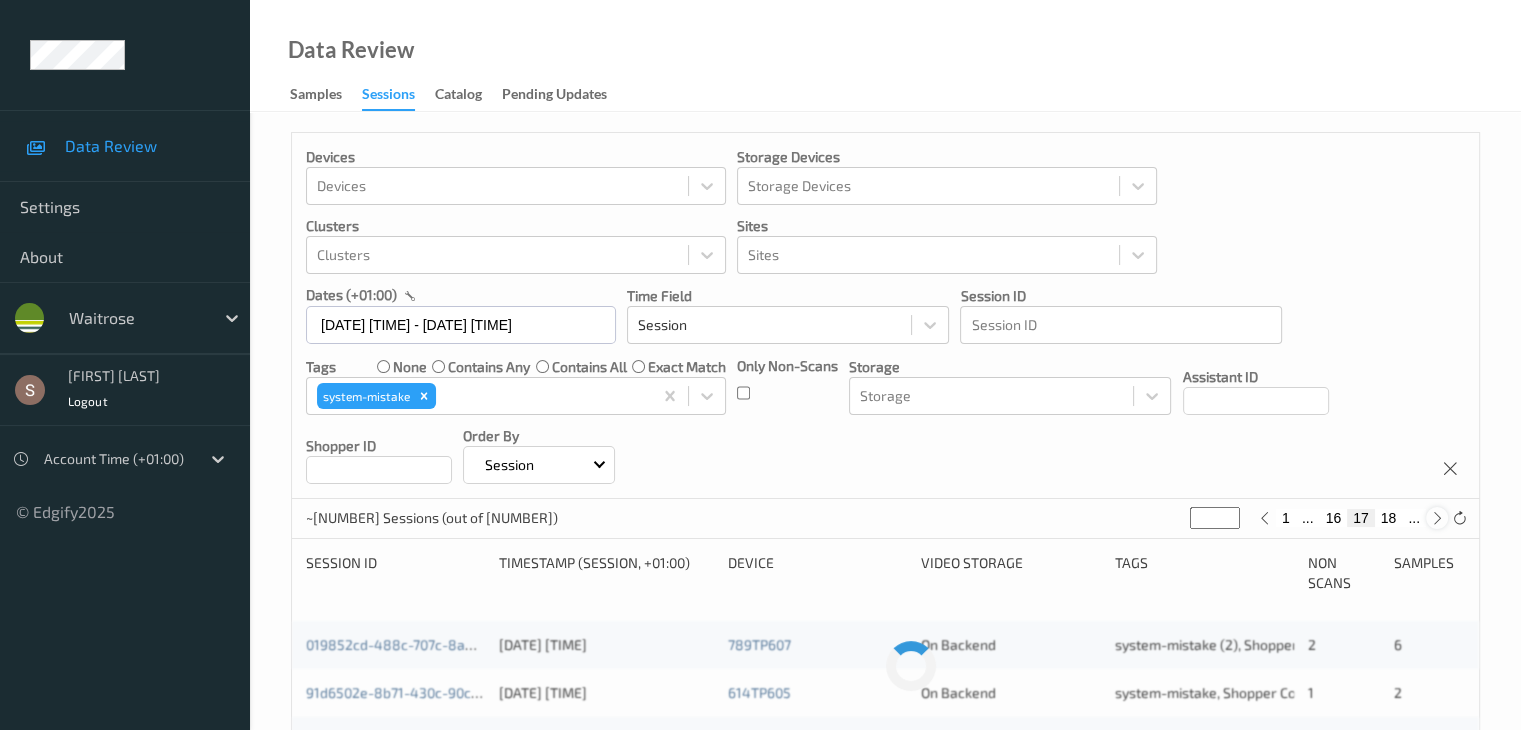 click at bounding box center (1437, 518) 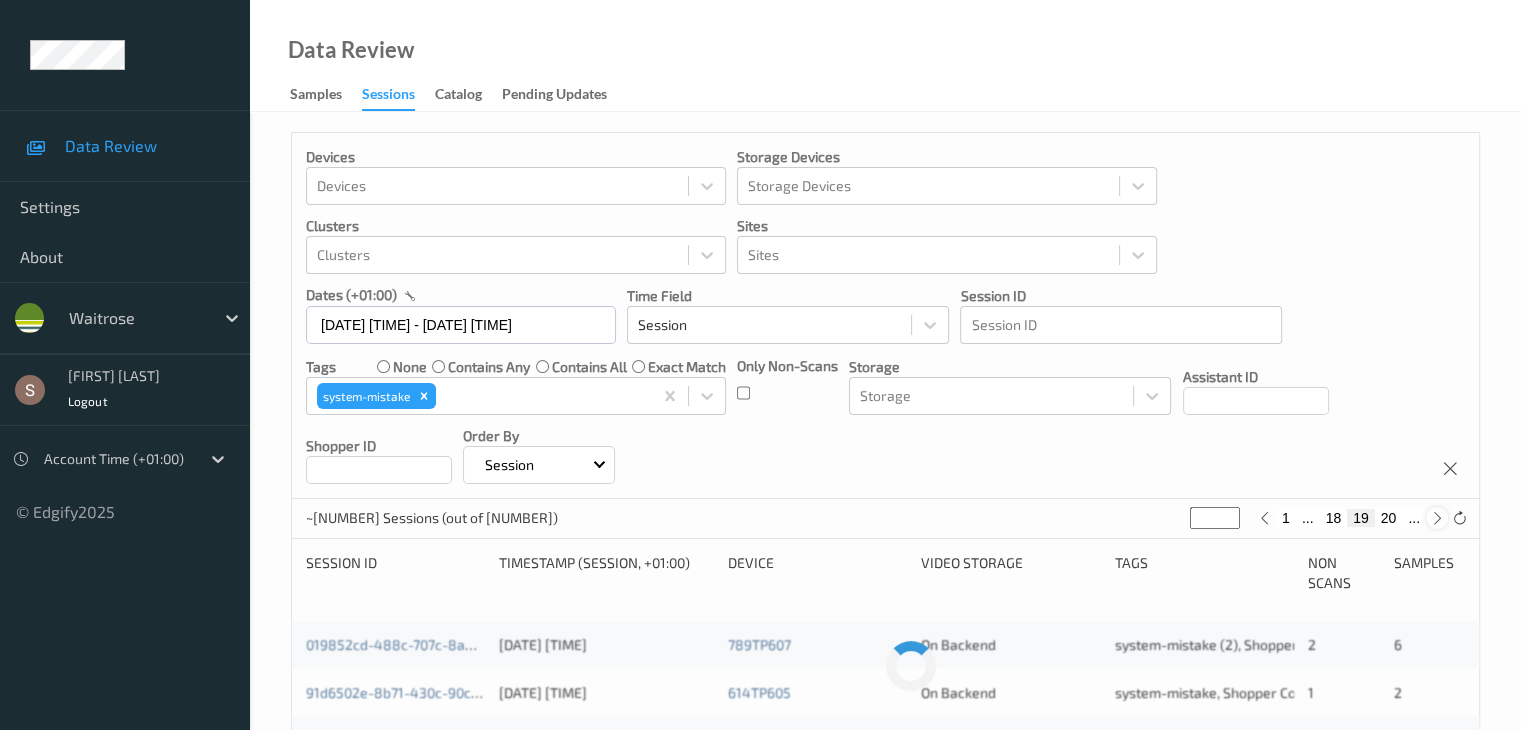 click at bounding box center [1437, 518] 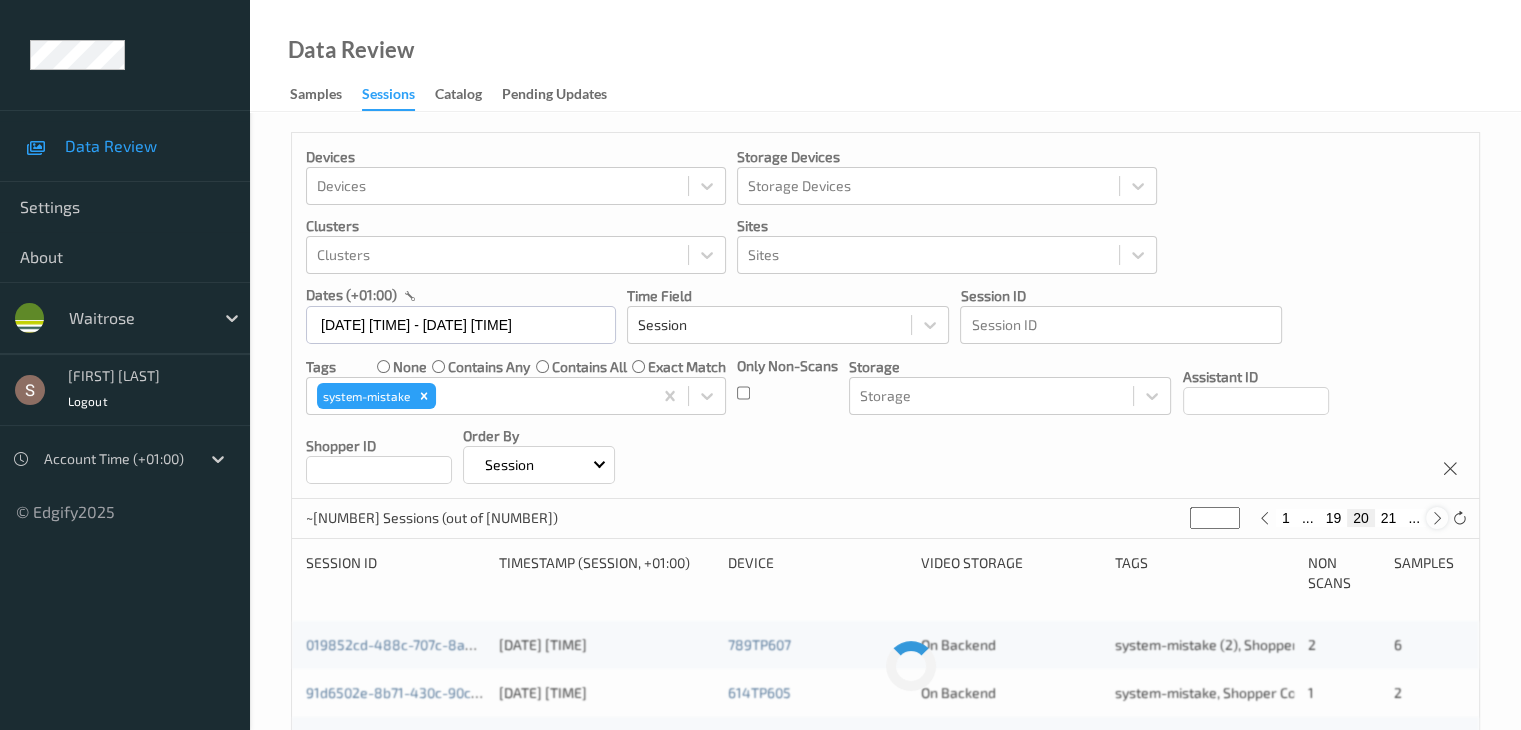 click at bounding box center [1437, 518] 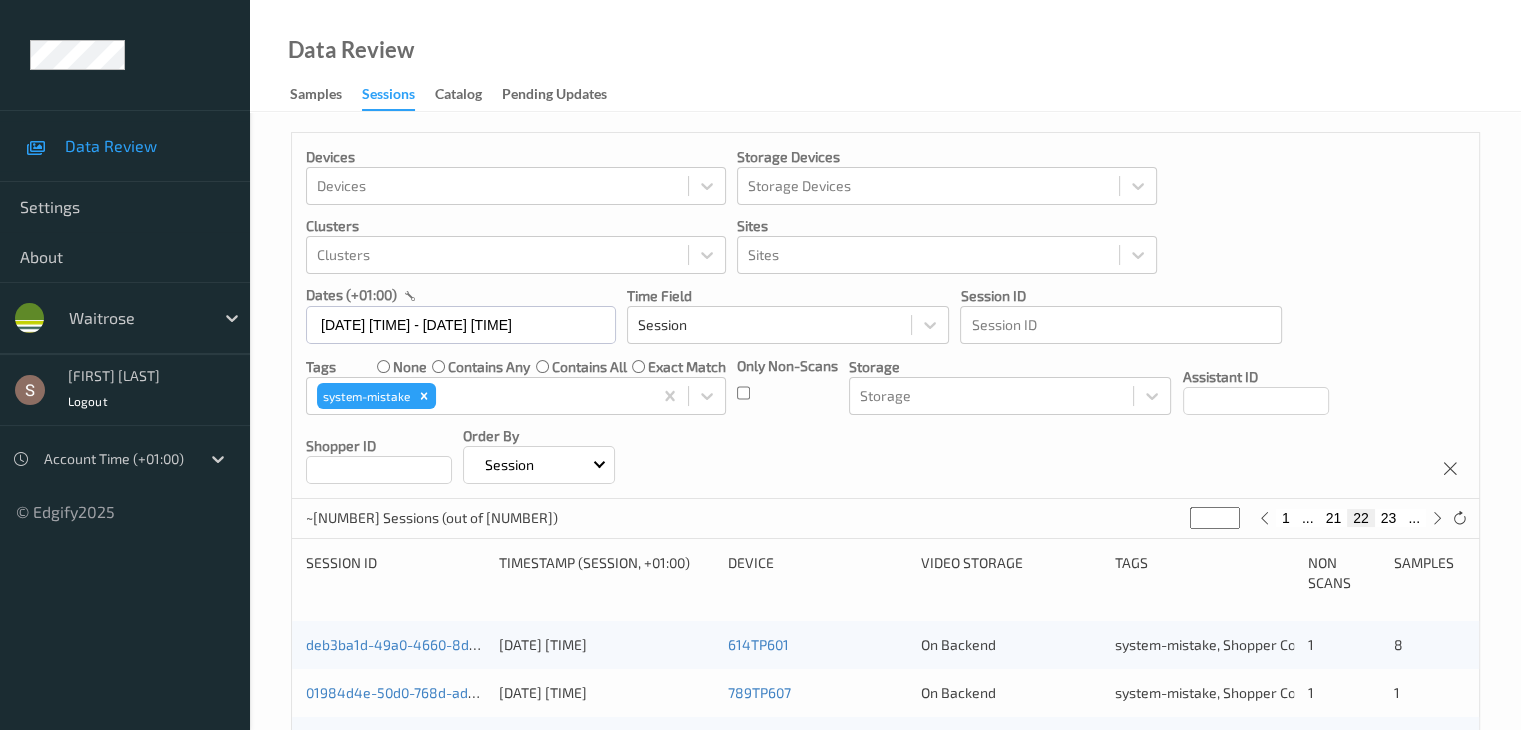 drag, startPoint x: 423, startPoint y: 401, endPoint x: 444, endPoint y: 423, distance: 30.413813 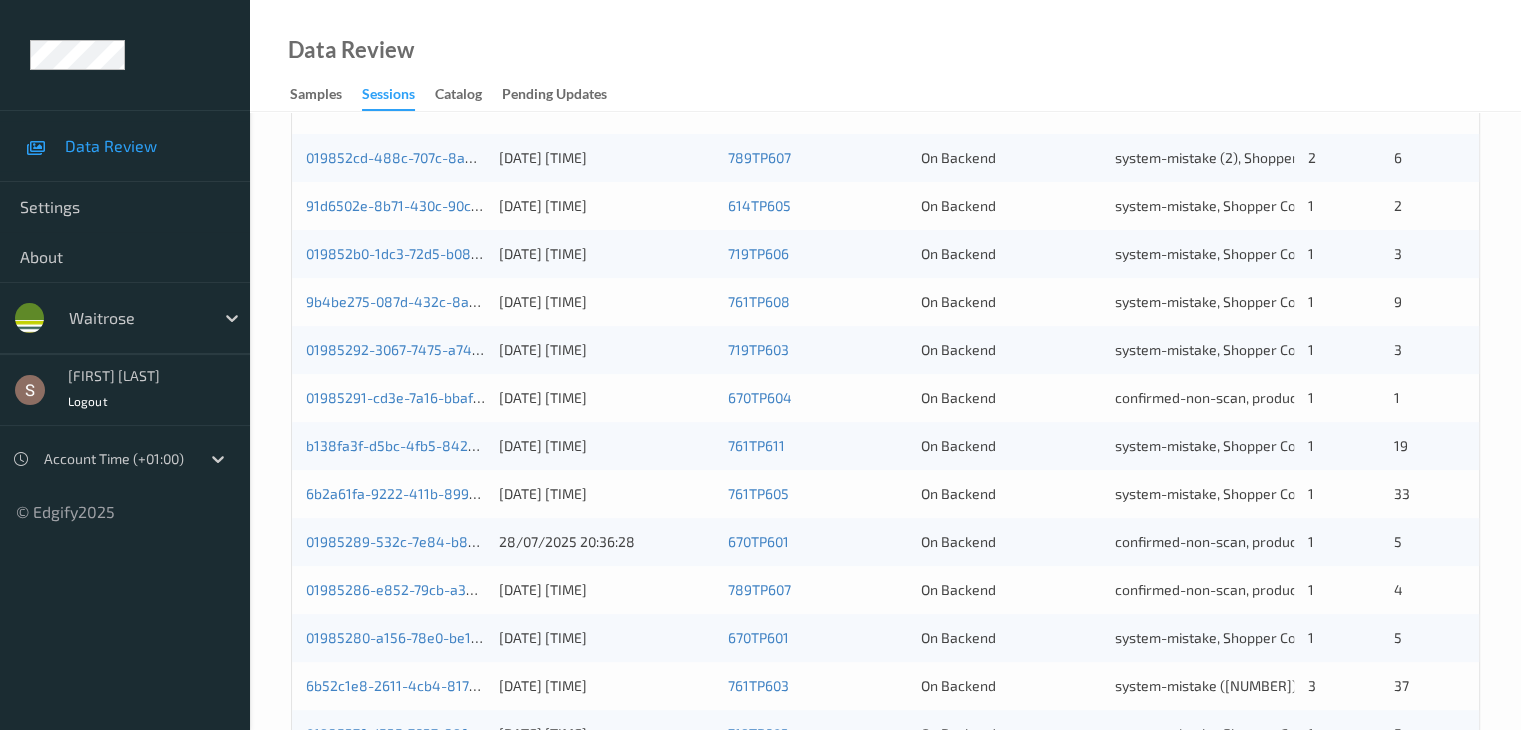 scroll, scrollTop: 500, scrollLeft: 0, axis: vertical 